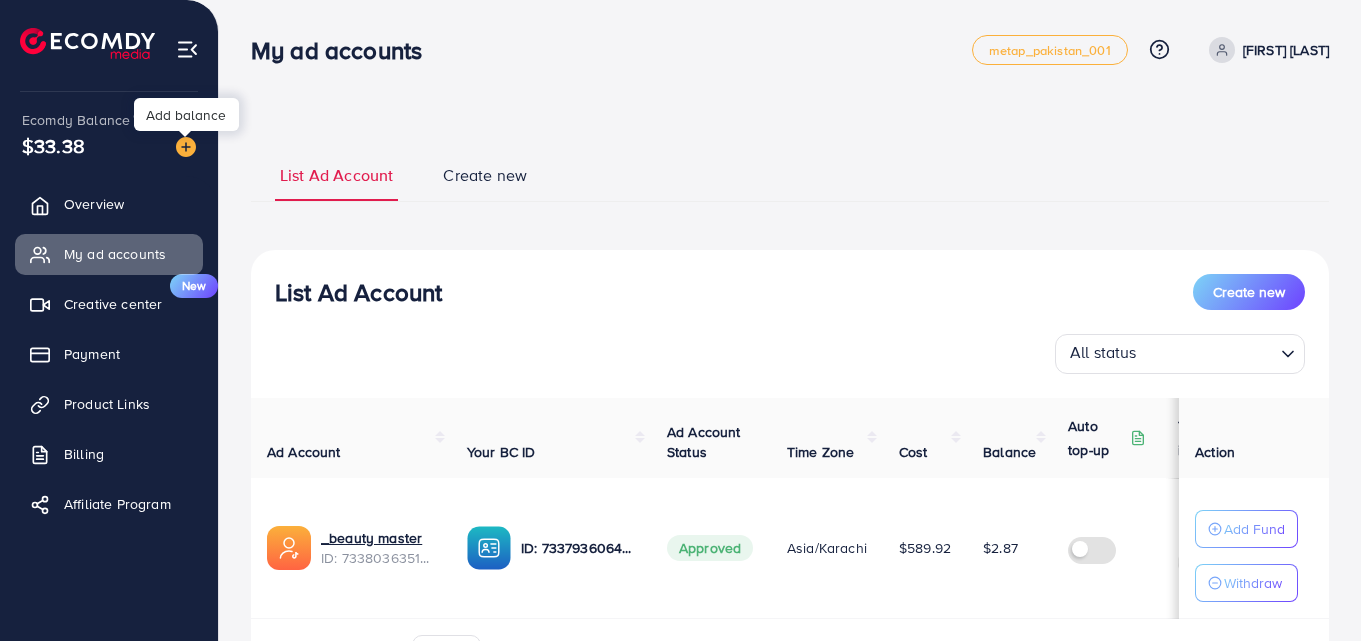 scroll, scrollTop: 0, scrollLeft: 0, axis: both 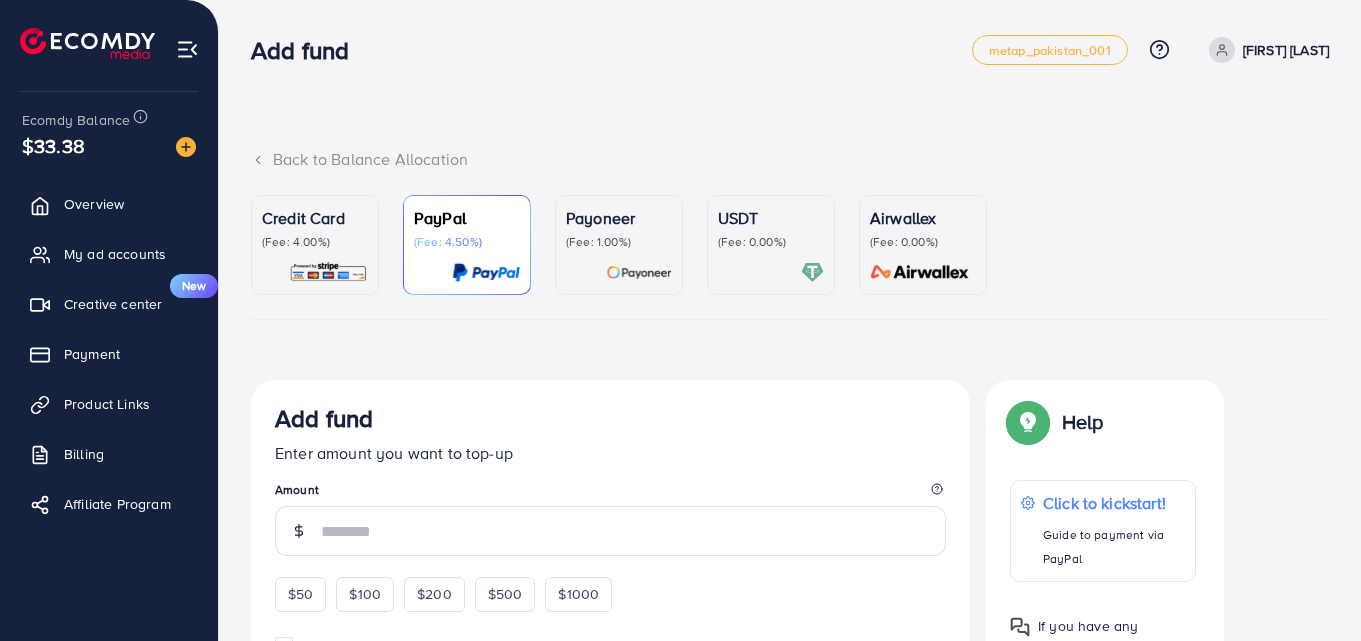 click on "USDT   (Fee: 0.00%)" at bounding box center (771, 245) 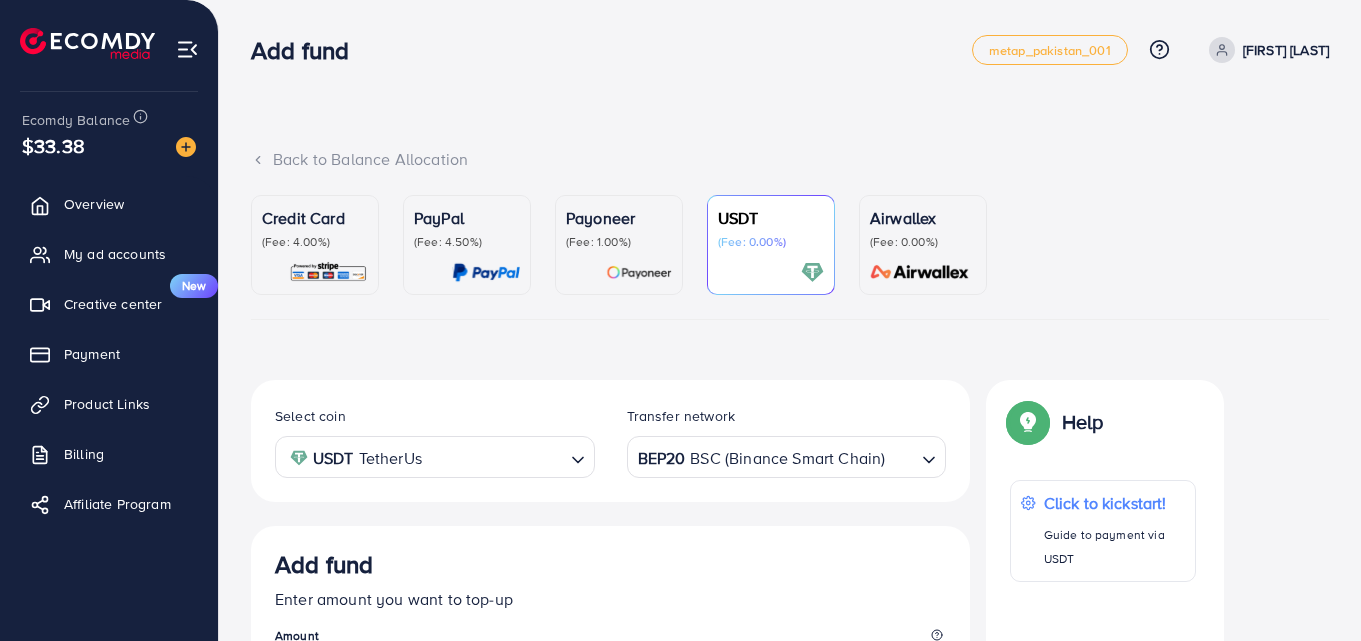 scroll, scrollTop: 100, scrollLeft: 0, axis: vertical 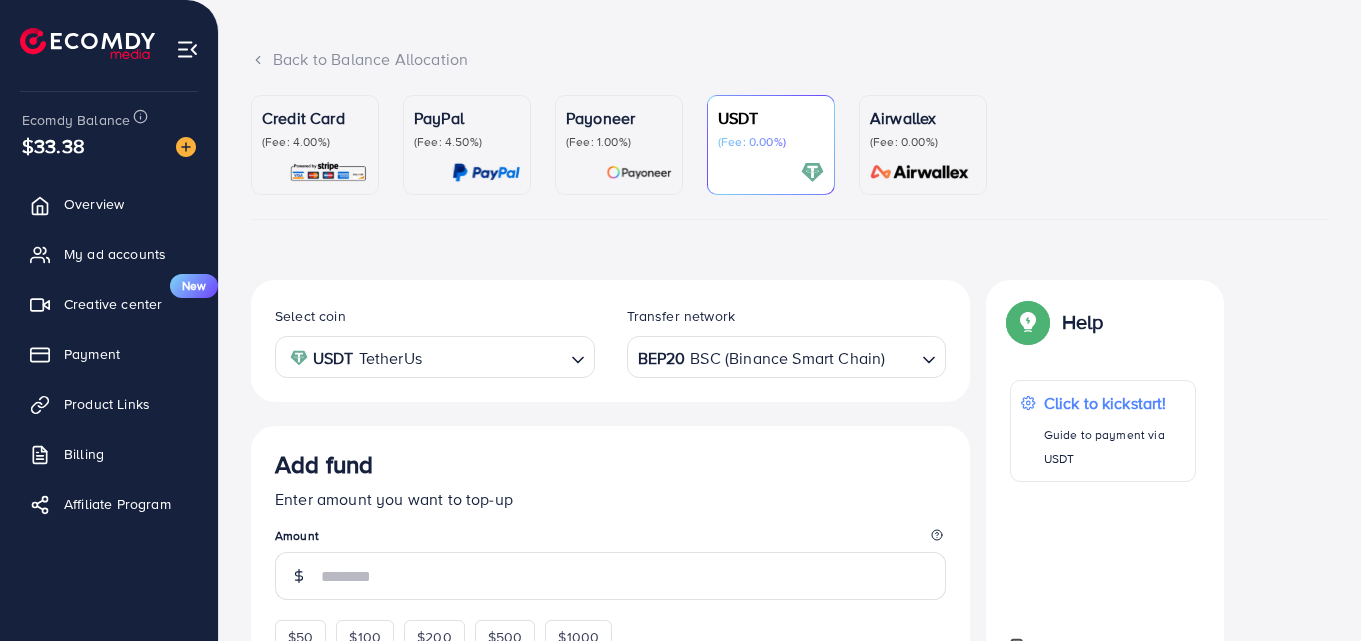 click on "BEP20 BSC (Binance Smart Chain)" at bounding box center (775, 355) 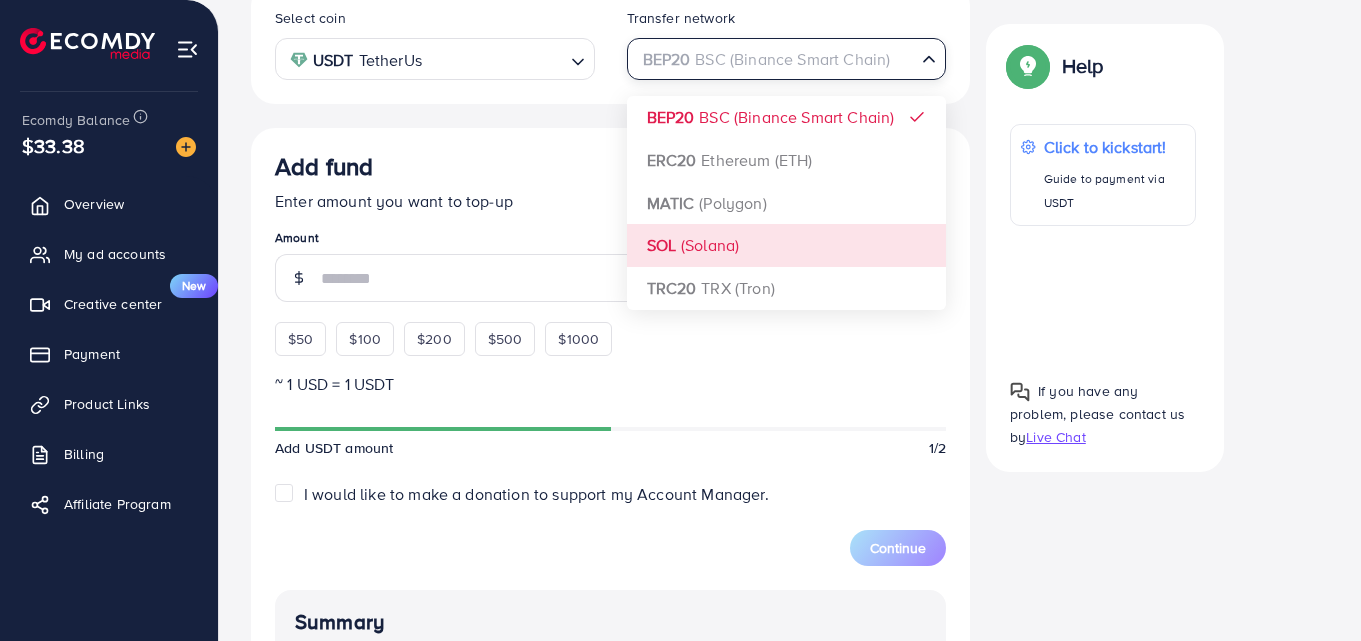 scroll, scrollTop: 400, scrollLeft: 0, axis: vertical 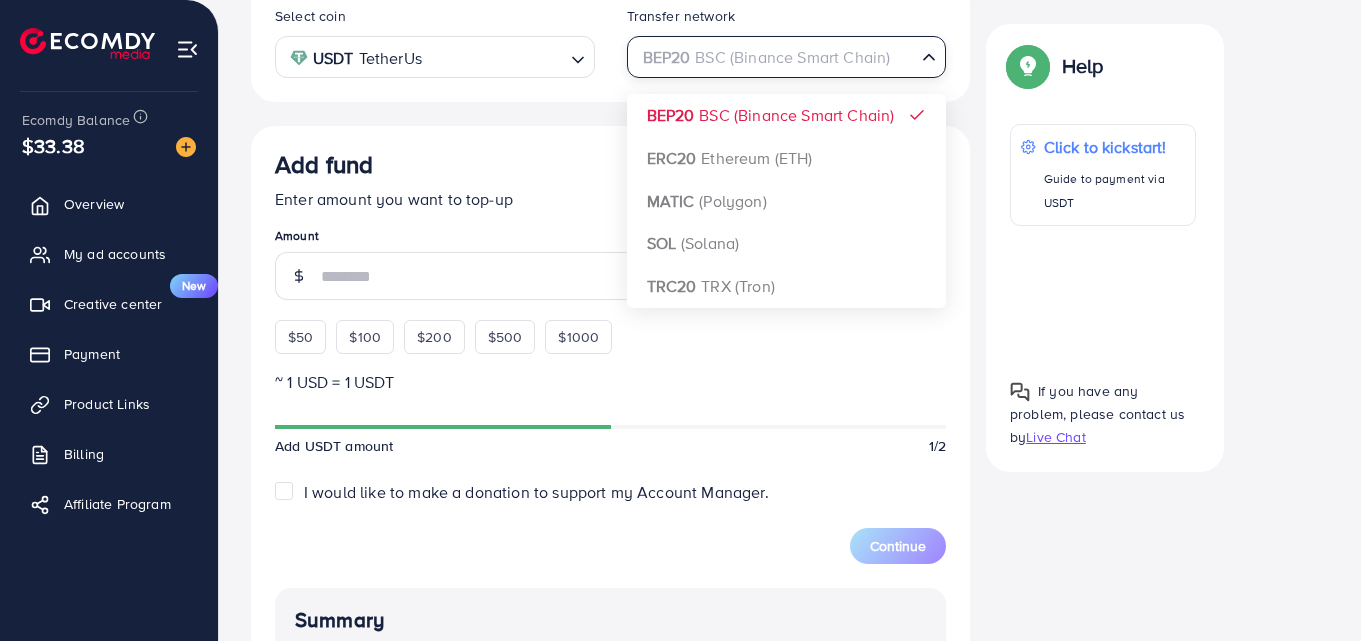 click on "Select coin   USDT TetherUs           Loading...     Transfer network   BEP20 BSC (Binance Smart Chain)           Loading...     BEP20 BSC (Binance Smart Chain) ERC20 Ethereum (ETH) MATIC (Polygon) SOL (Solana) TRC20 TRX (Tron)        Add fund  Enter amount you want to top-up Amount $50 $100 $200 $500 $1000  ~ 1 USD = 1 USDT   Add USDT amount  1/2 I would like to make a donation to support my Account Manager. 5% 10% 15% 20%  Continue   Summary   Amount   --   Payment Method   --   Coin type   --   Service charge   (3.00%)   --   Tax   (3.00%)   --   Transfer network   --   Total Amount   --" at bounding box center [610, 514] 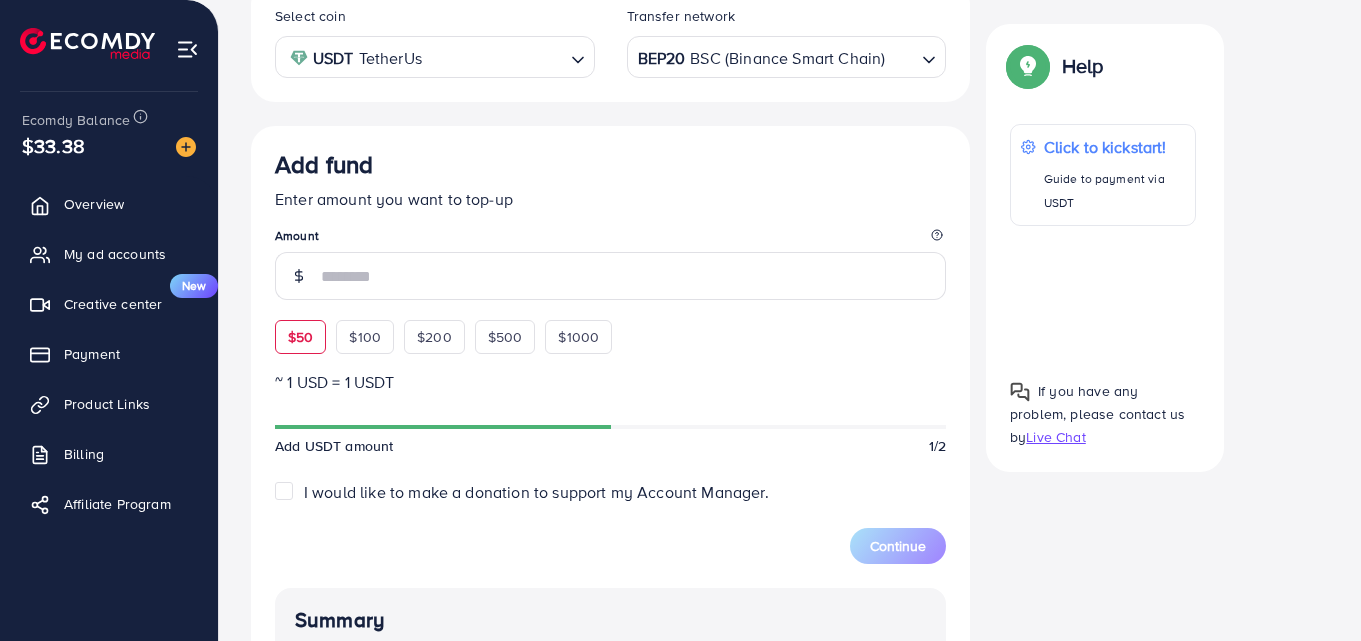 click on "$50" at bounding box center [300, 337] 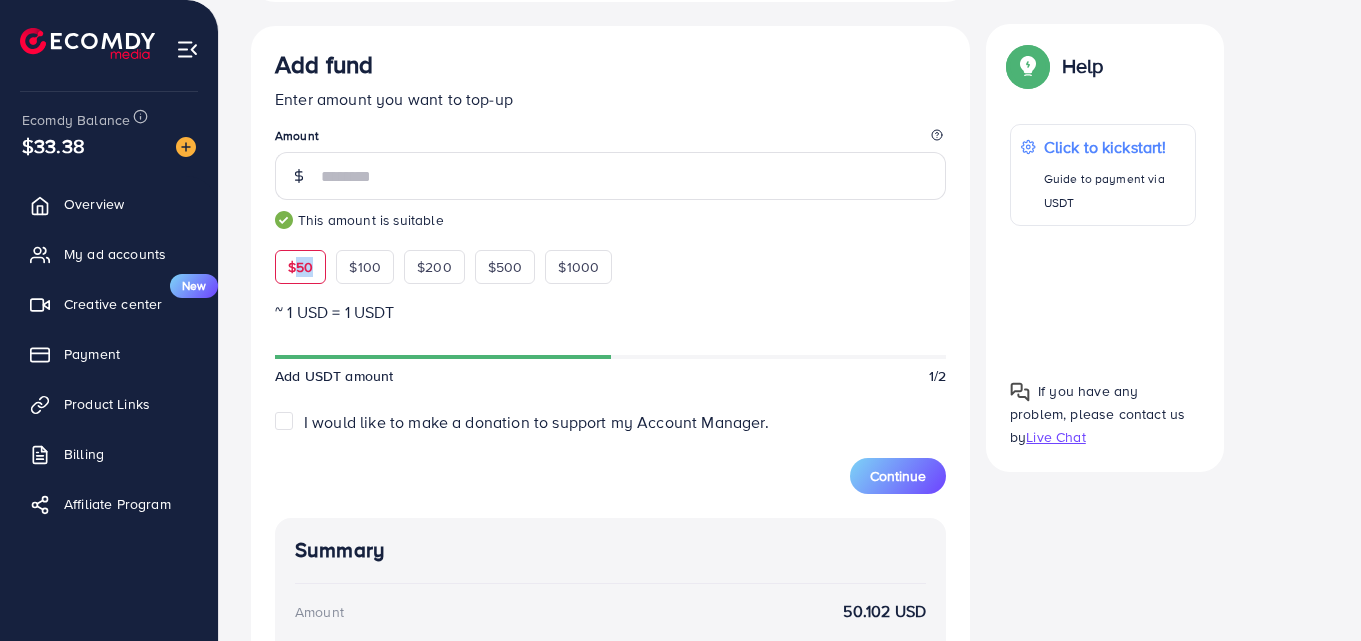 scroll, scrollTop: 900, scrollLeft: 0, axis: vertical 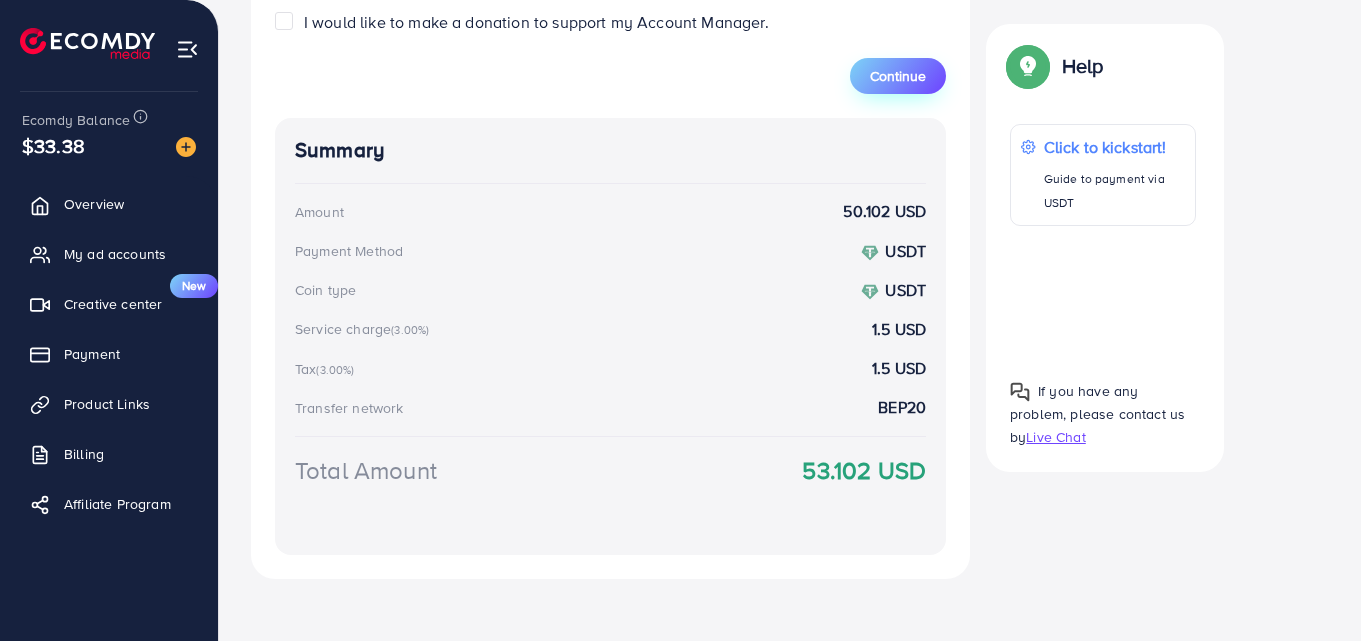 click on "Continue" at bounding box center (898, 76) 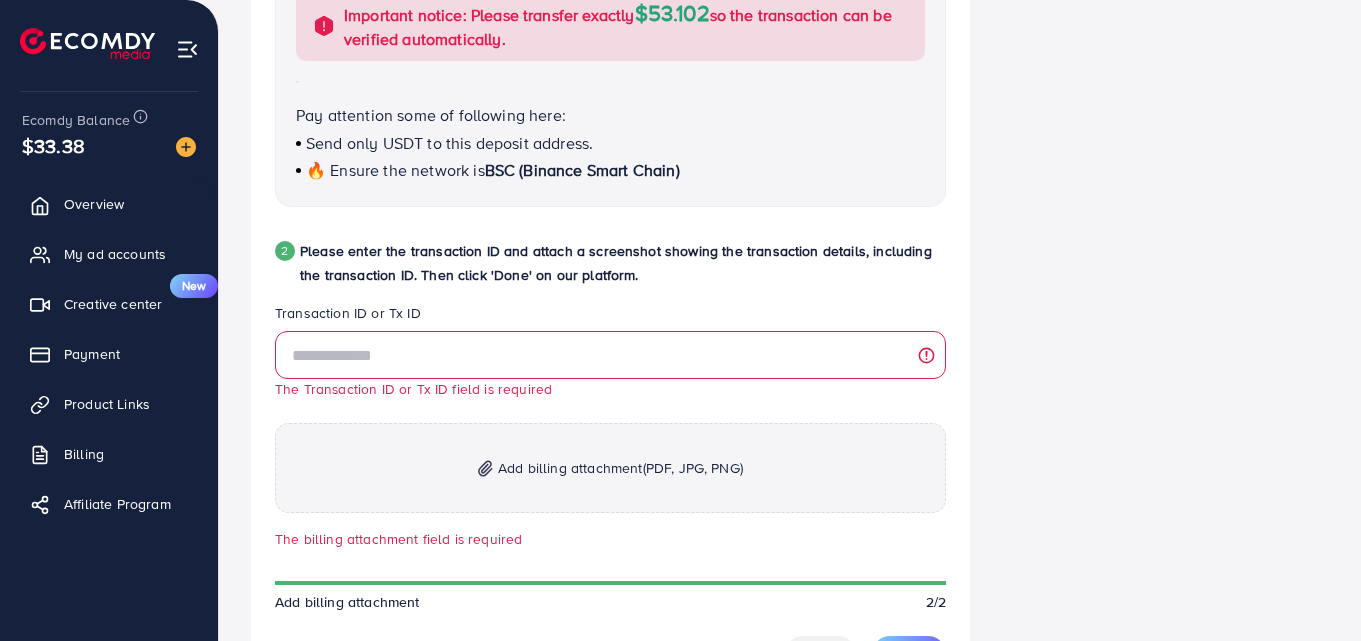 scroll, scrollTop: 844, scrollLeft: 0, axis: vertical 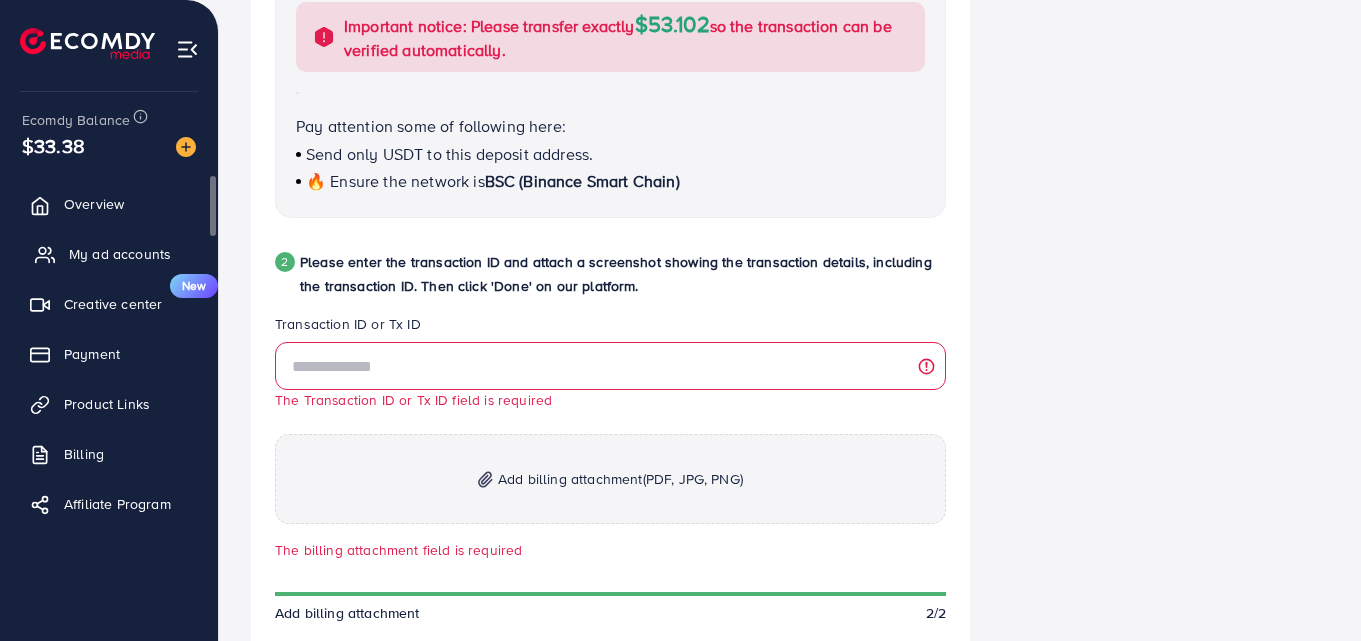 click on "My ad accounts" at bounding box center [120, 254] 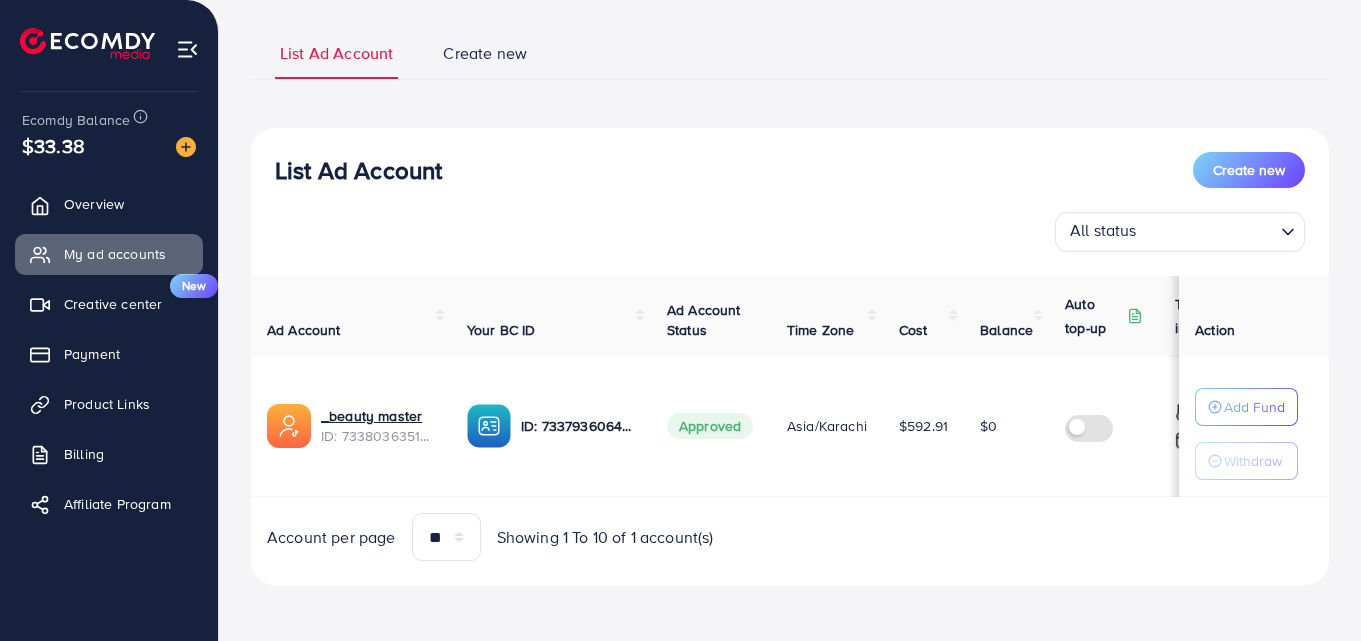 scroll, scrollTop: 127, scrollLeft: 0, axis: vertical 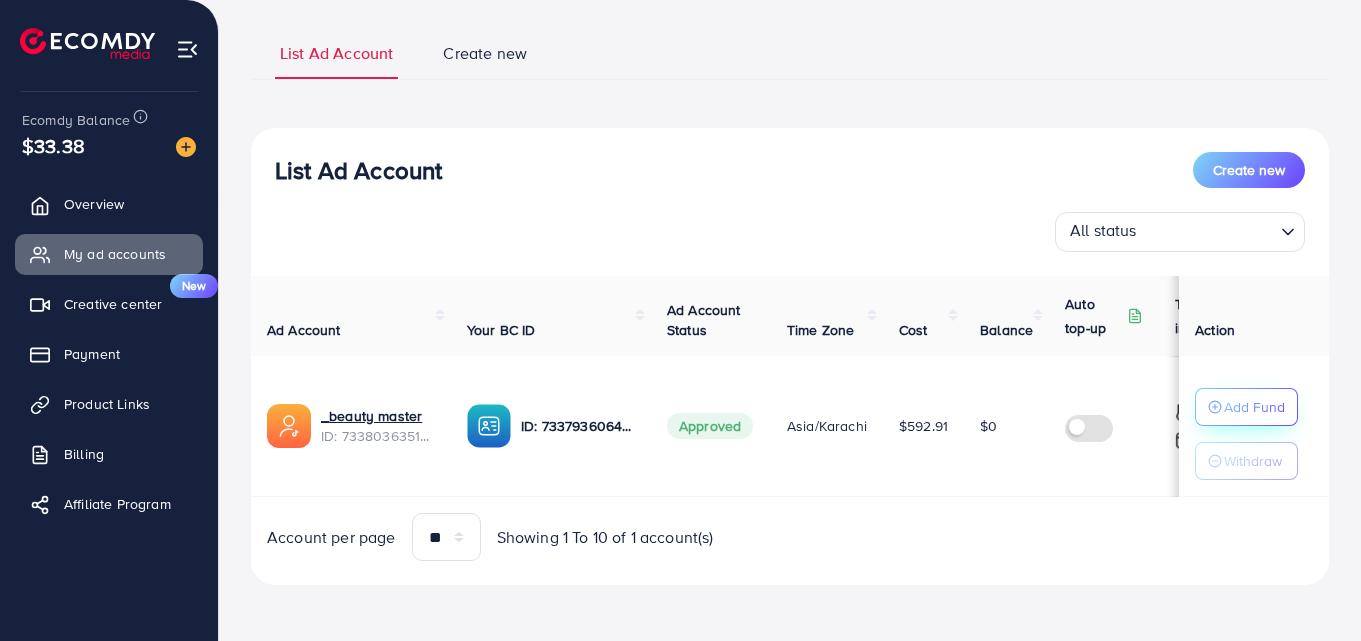 click on "Add Fund" at bounding box center [1254, 407] 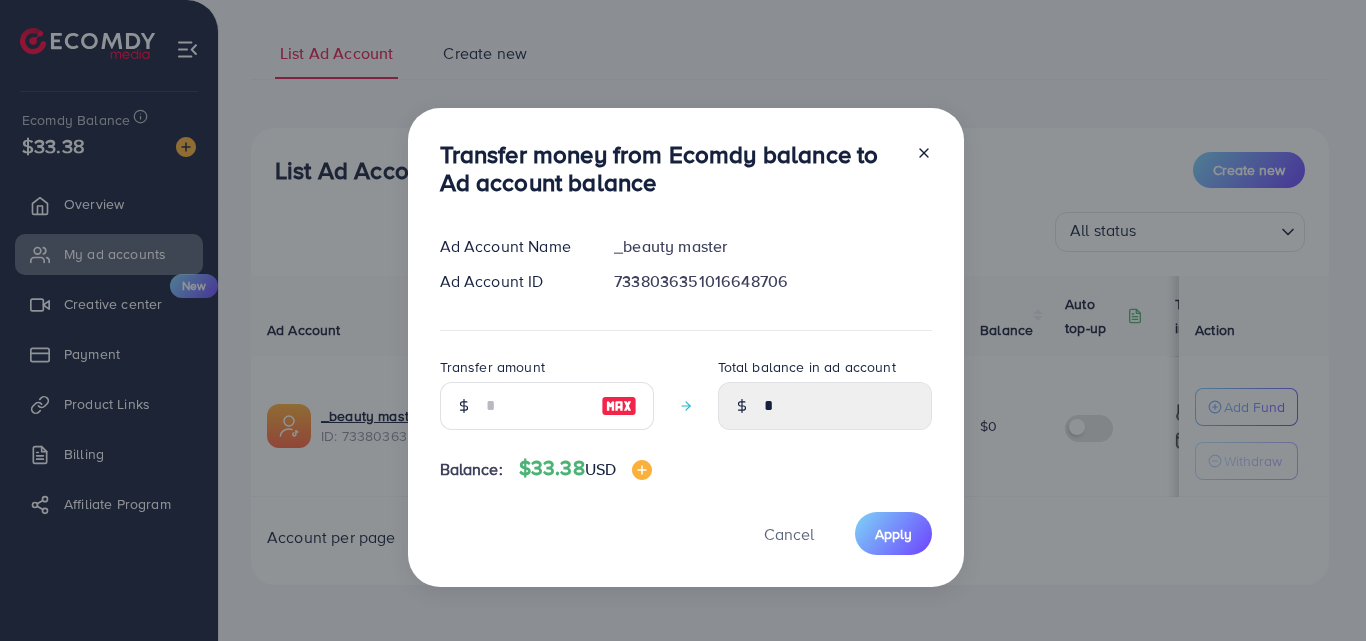 click at bounding box center [619, 406] 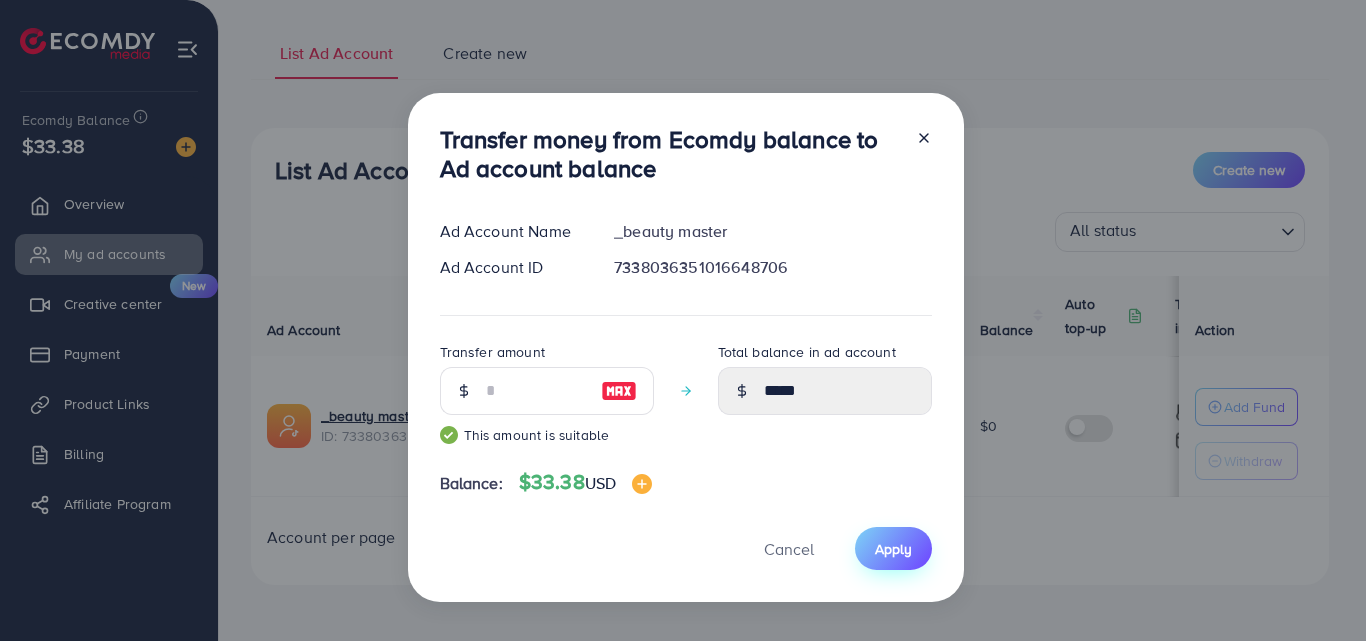 click on "Apply" at bounding box center (893, 549) 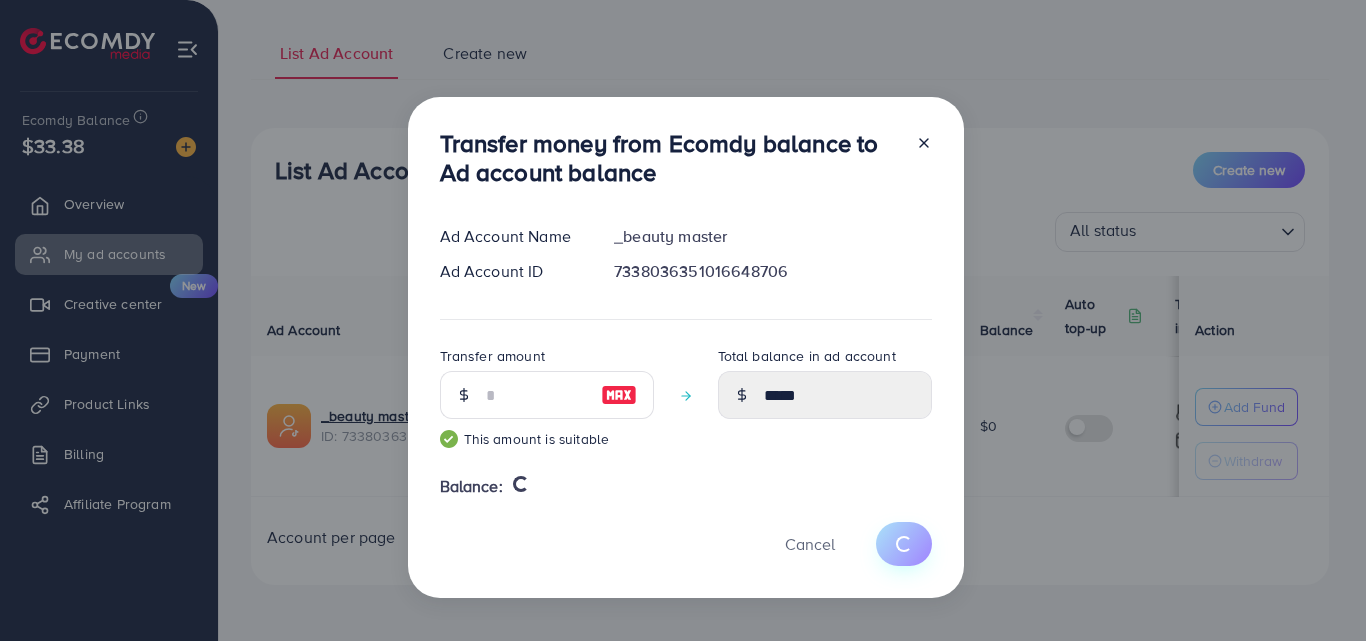 type 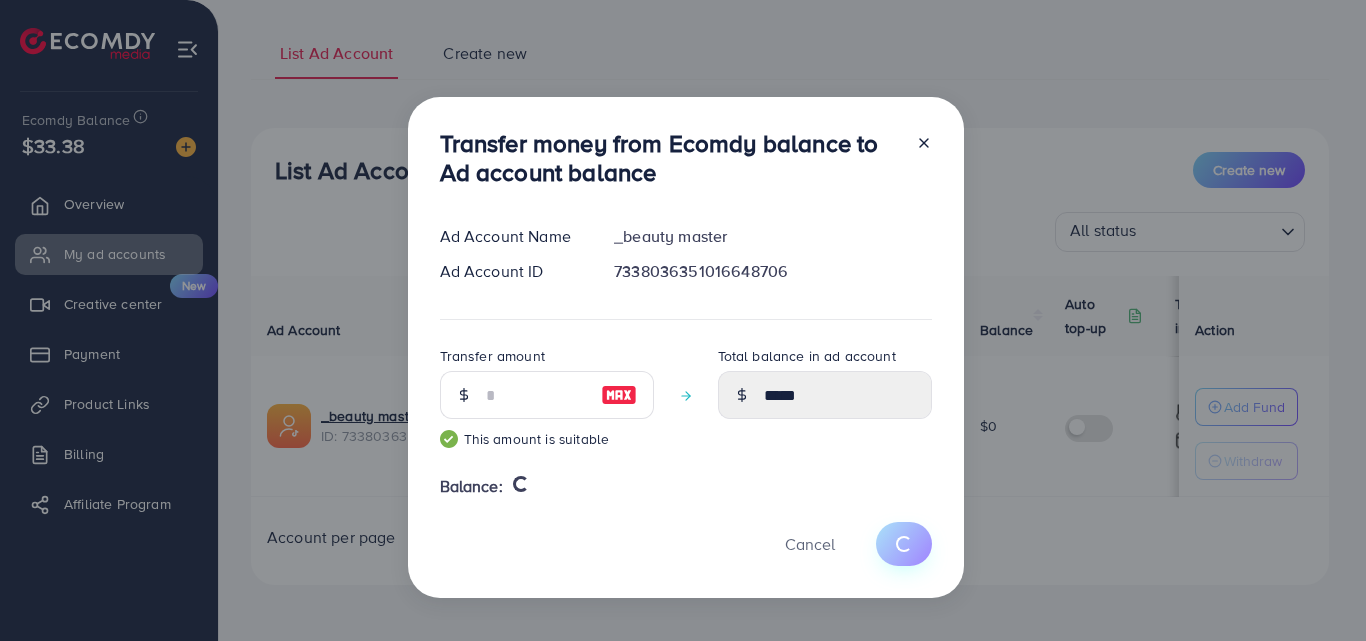 type on "*" 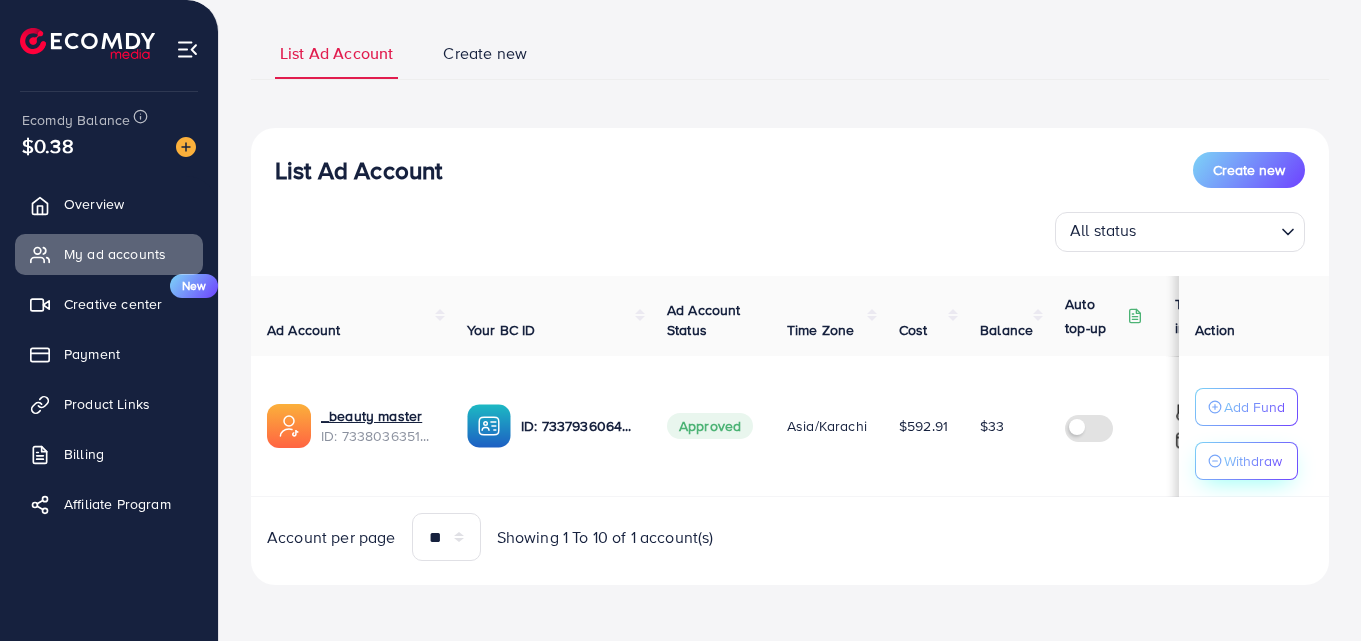 click on "Withdraw" at bounding box center [1253, 461] 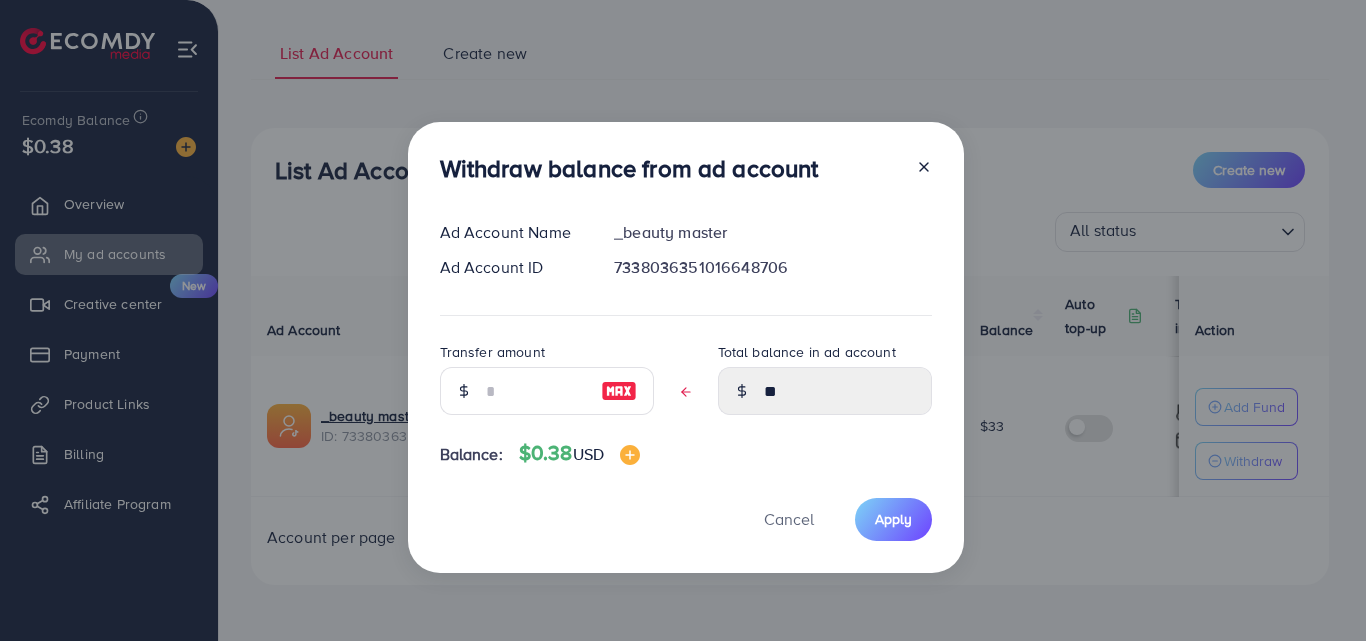 click at bounding box center (619, 391) 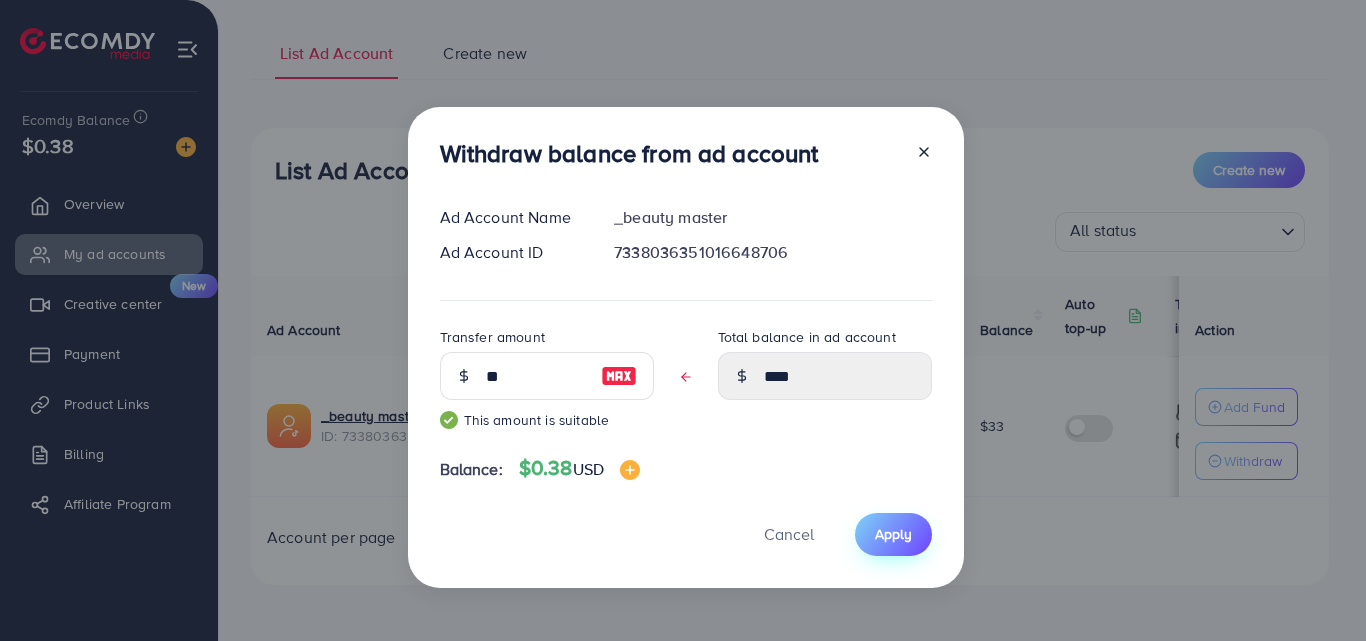 click on "Apply" at bounding box center [893, 534] 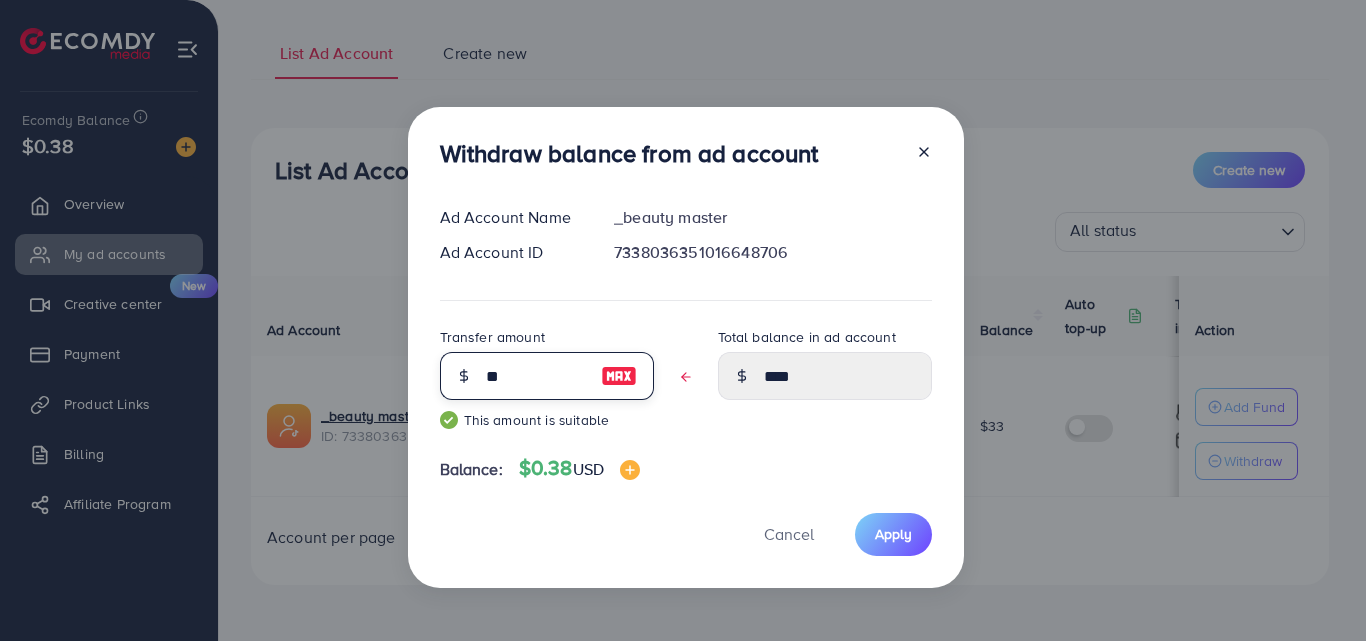 click on "**" at bounding box center (536, 376) 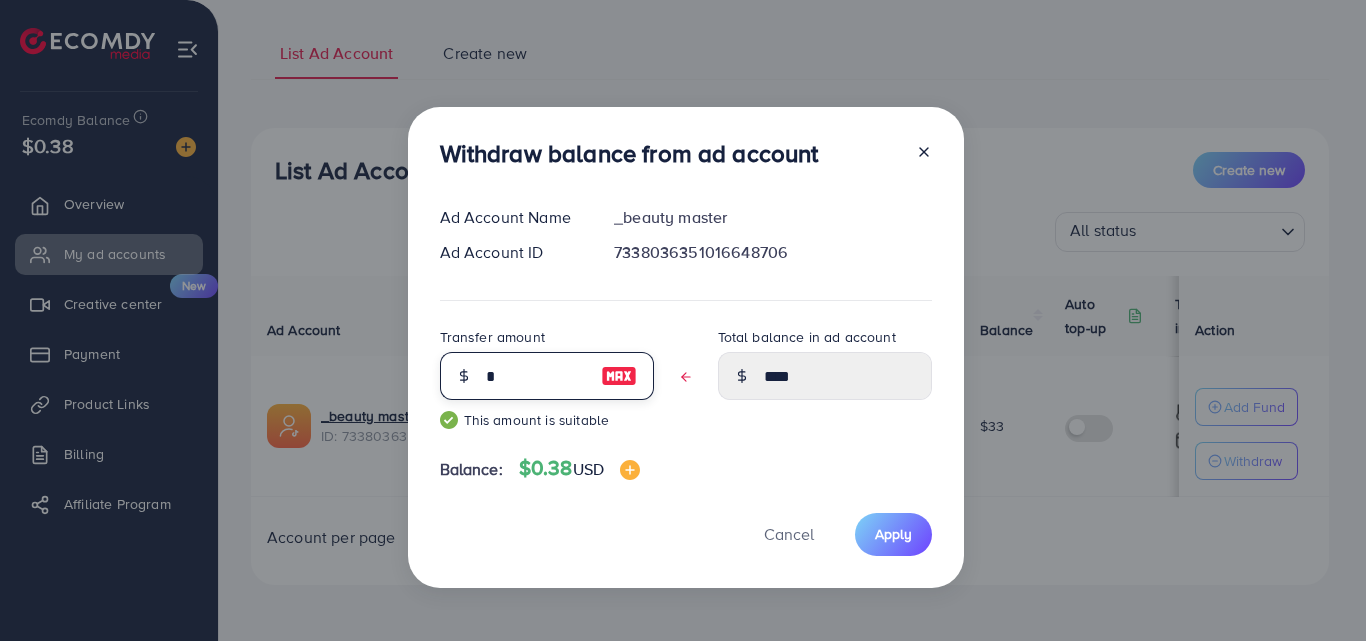 type on "*****" 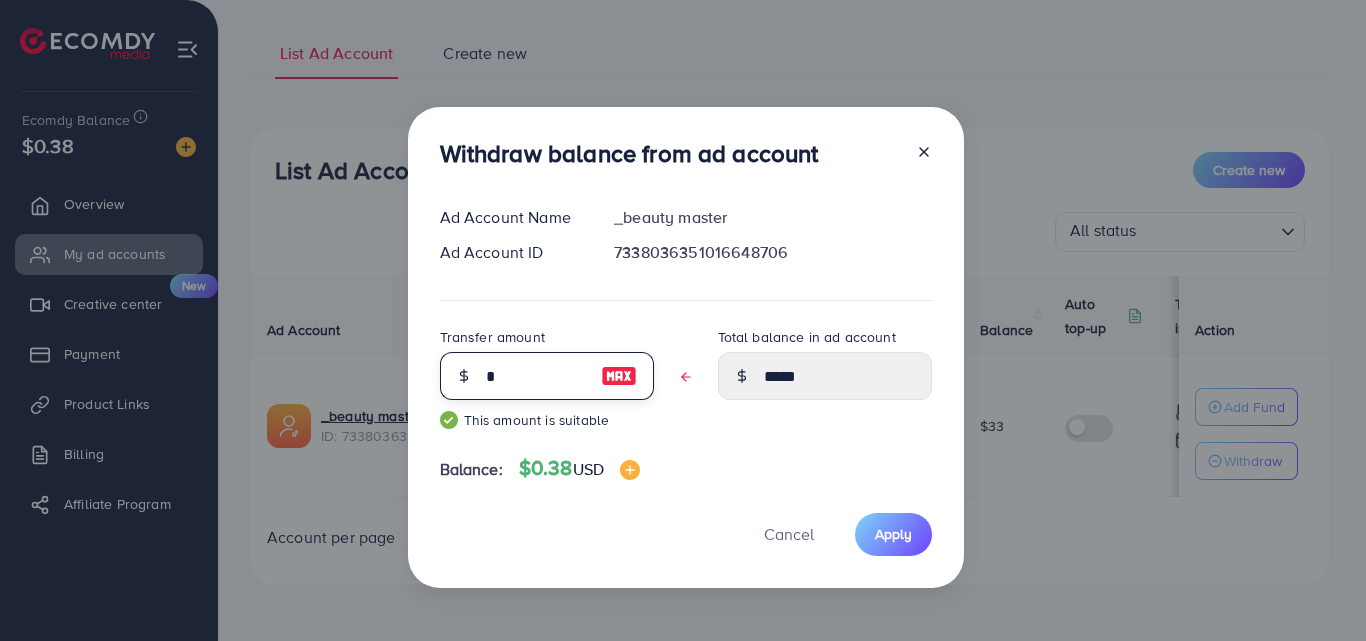 type on "**" 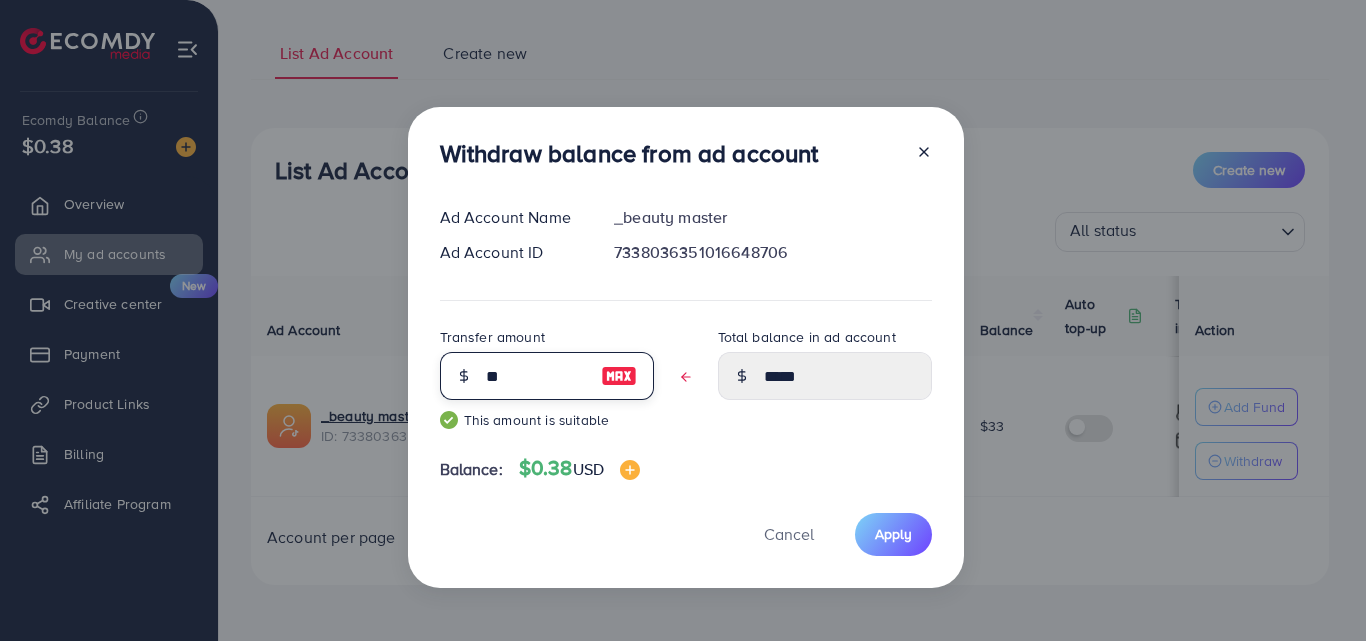 type on "****" 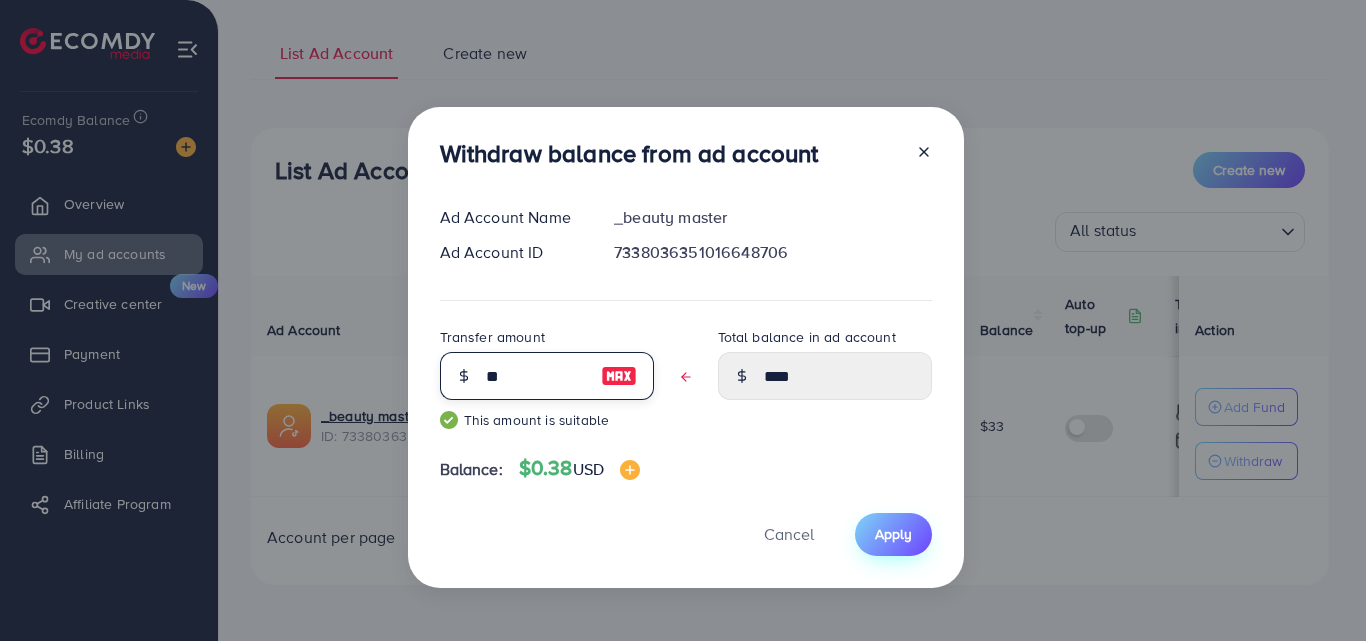 type on "**" 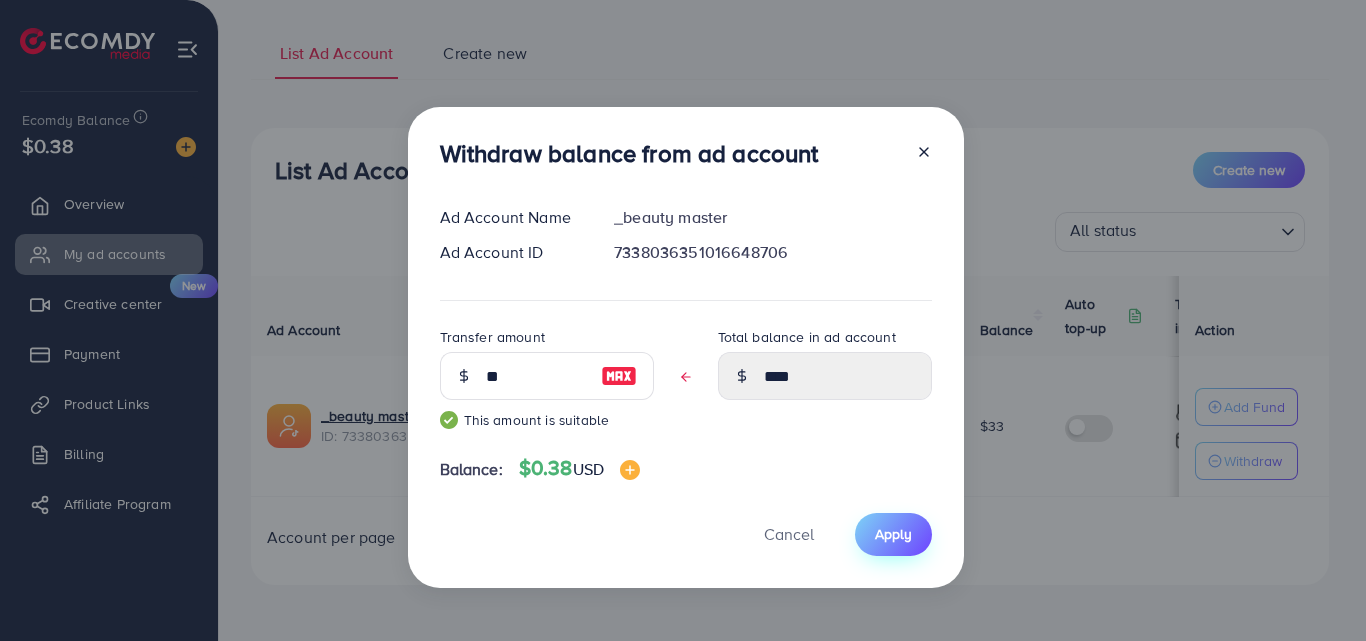 click on "Apply" at bounding box center (893, 534) 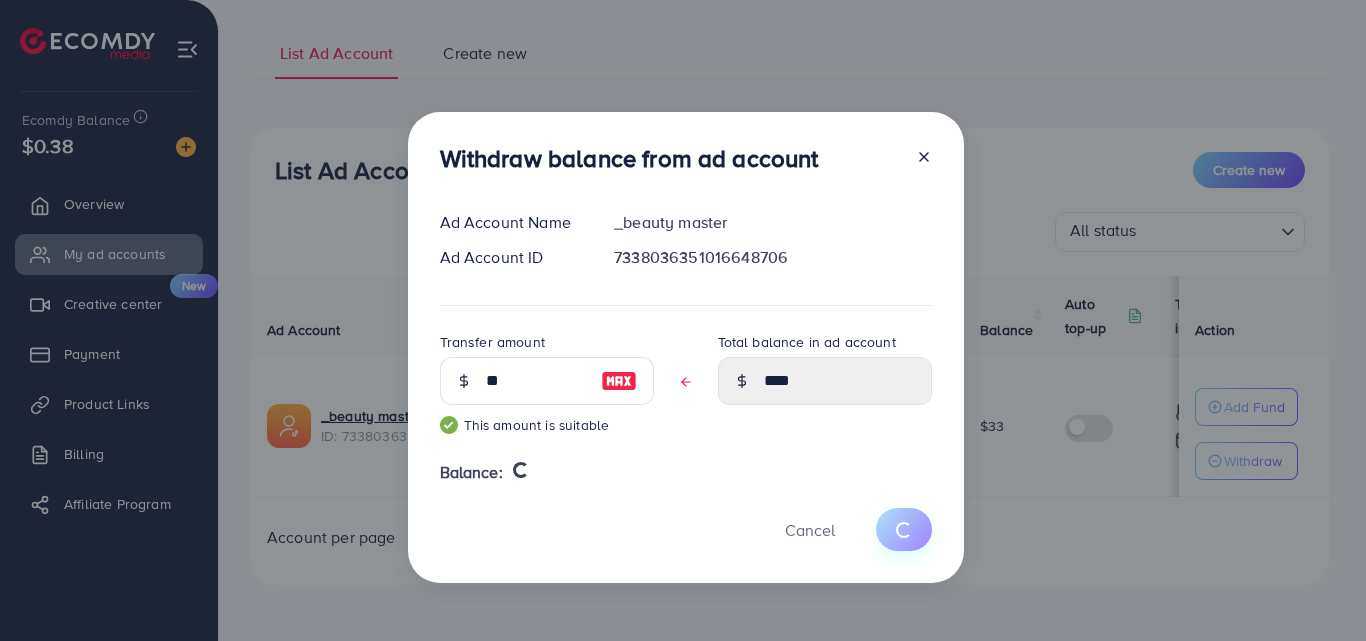 type 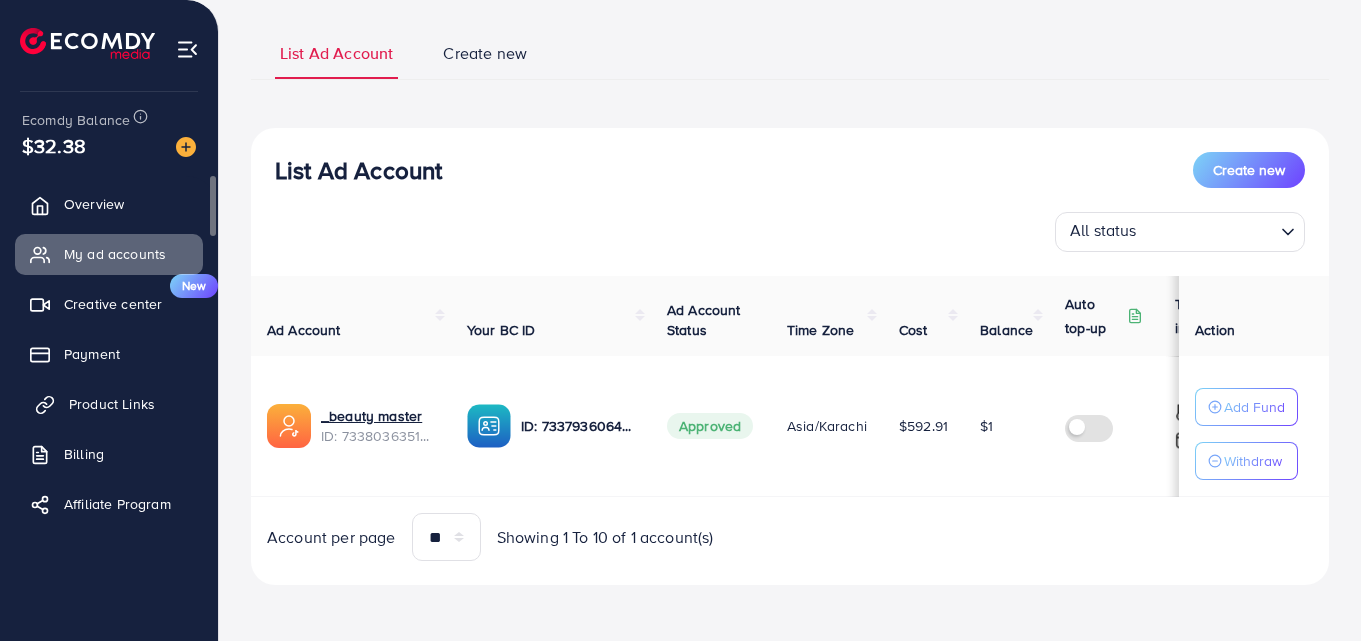 click on "Product Links" at bounding box center (112, 404) 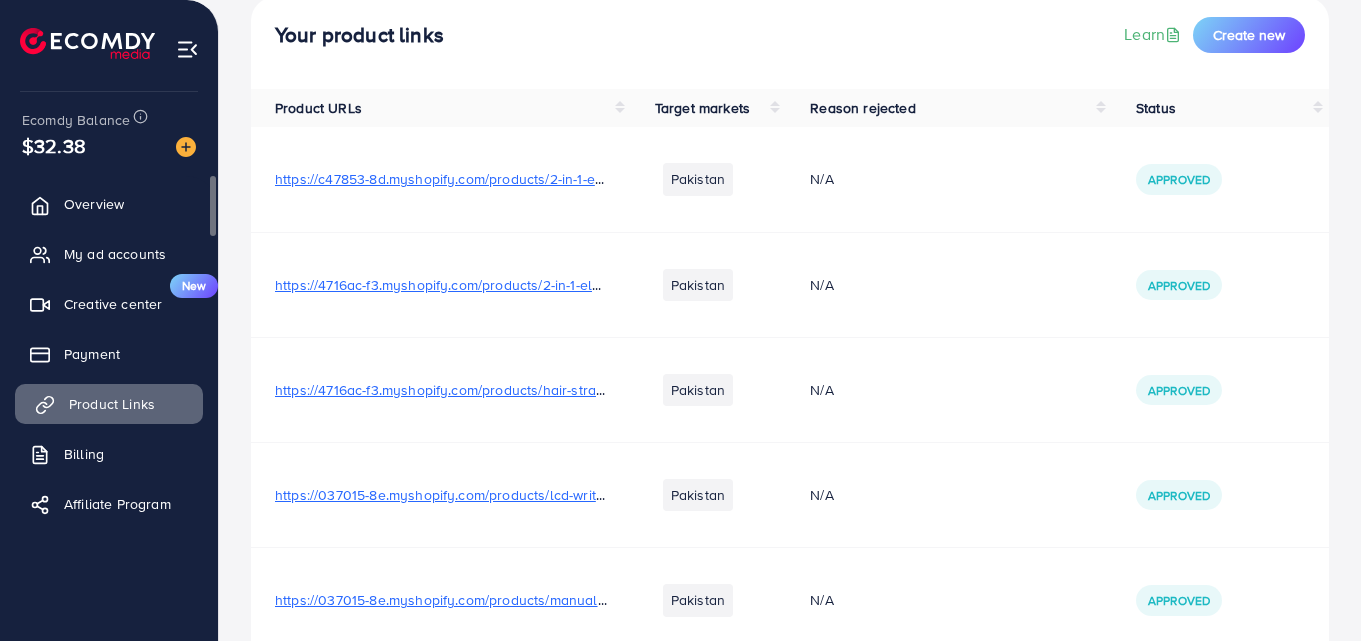 scroll, scrollTop: 0, scrollLeft: 0, axis: both 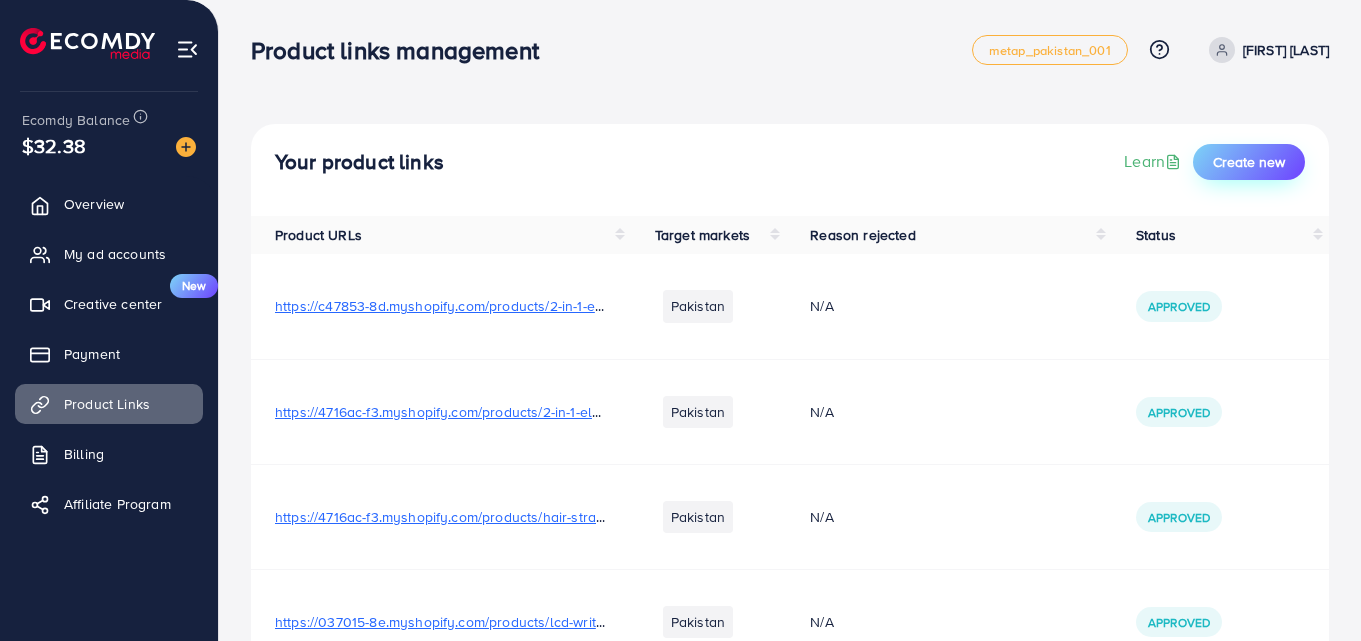 click on "Create new" at bounding box center [1249, 162] 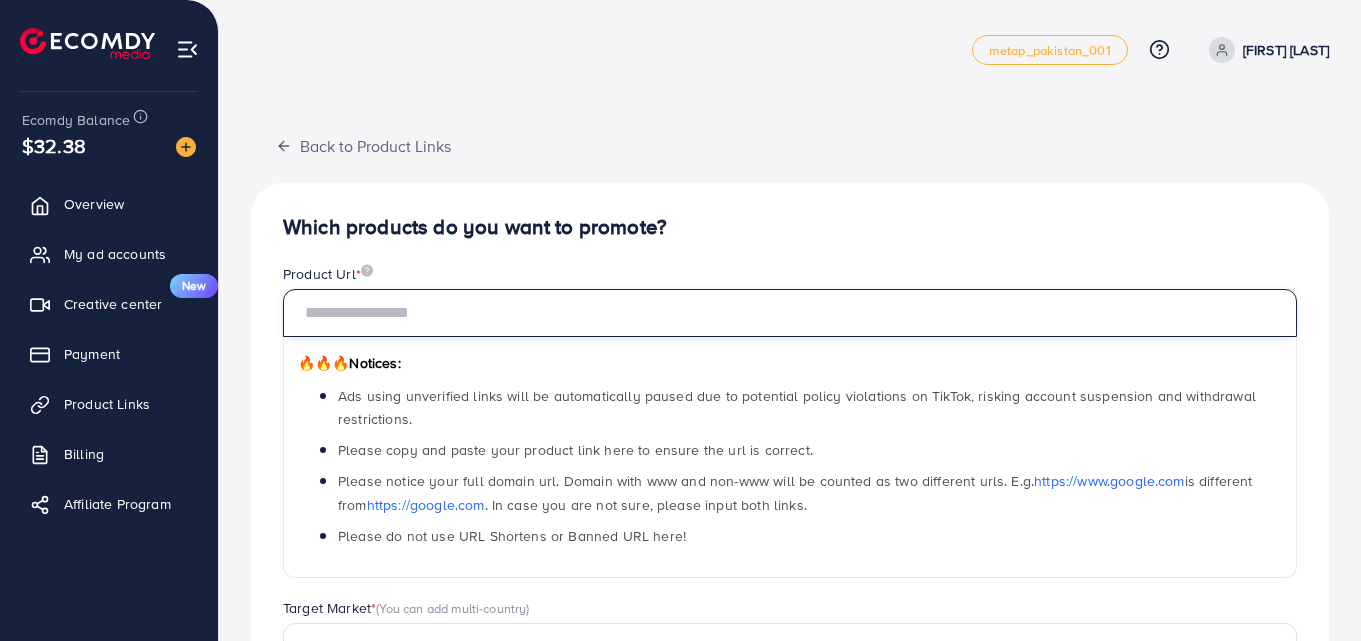 click at bounding box center (790, 313) 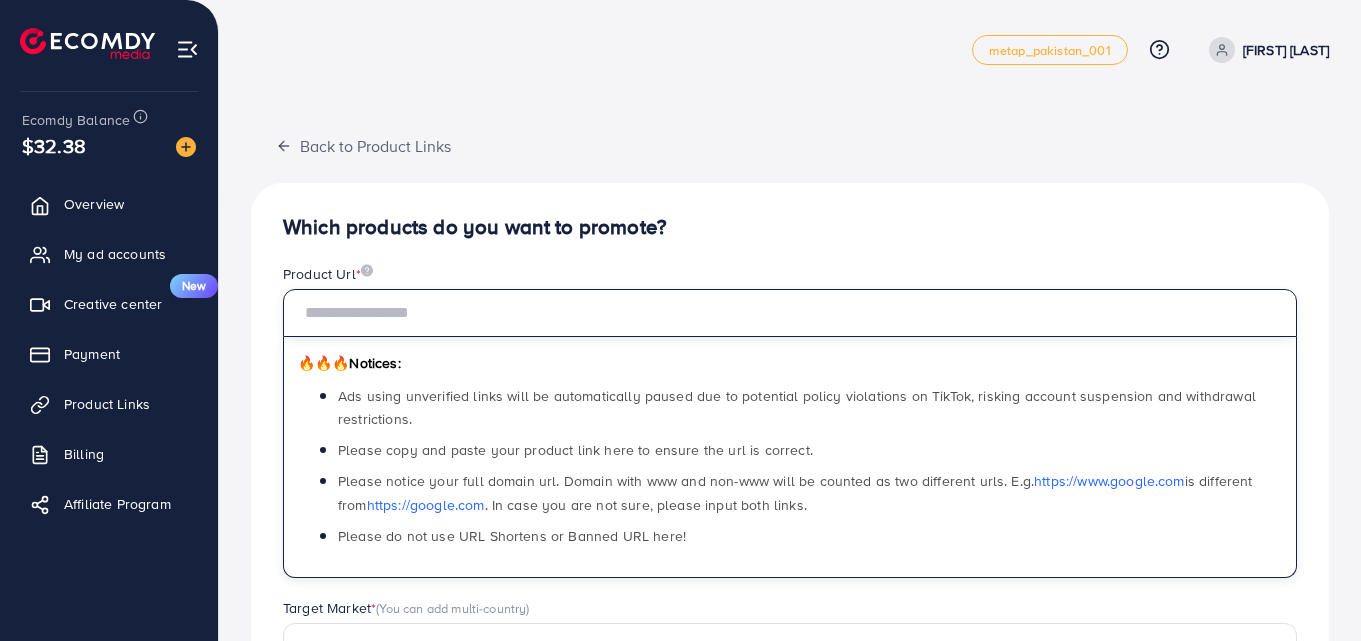 paste on "**********" 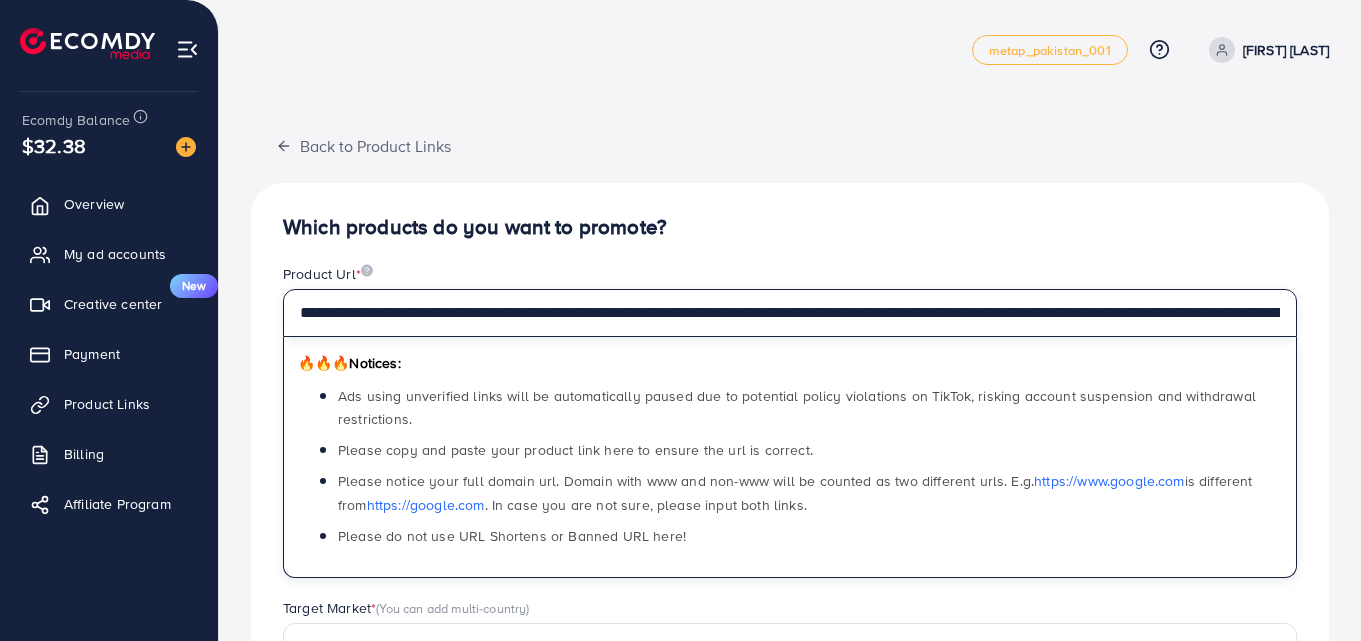 scroll, scrollTop: 0, scrollLeft: 775, axis: horizontal 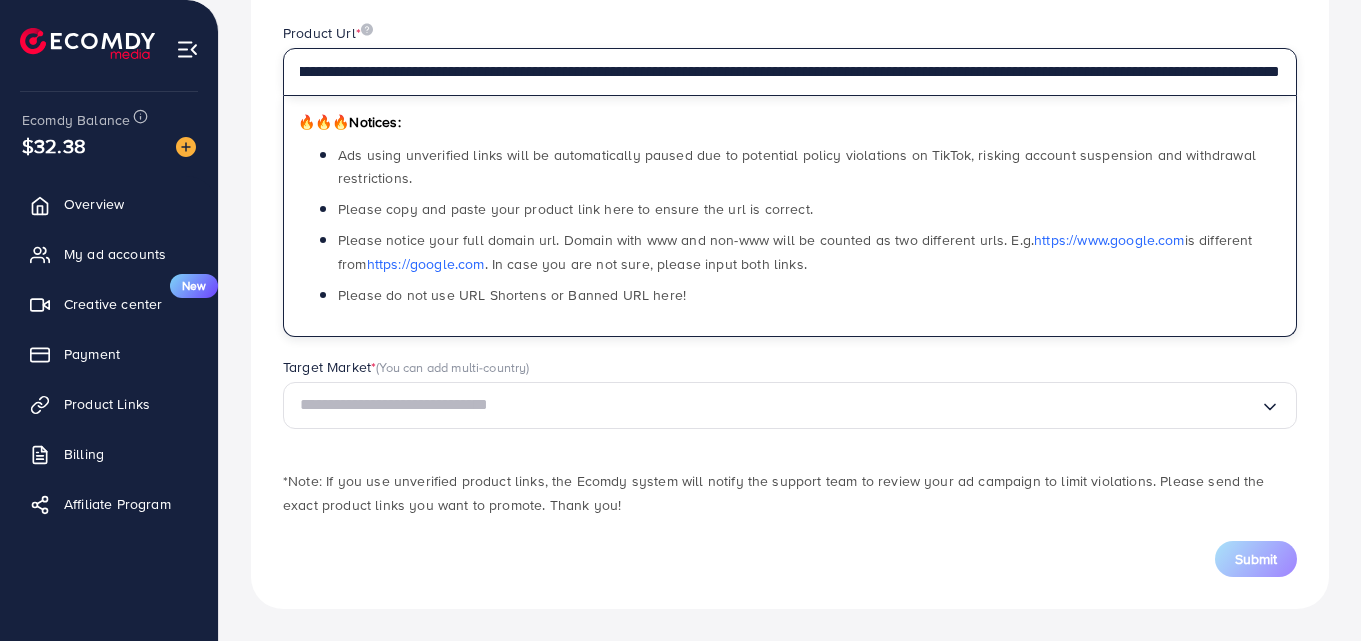 type on "**********" 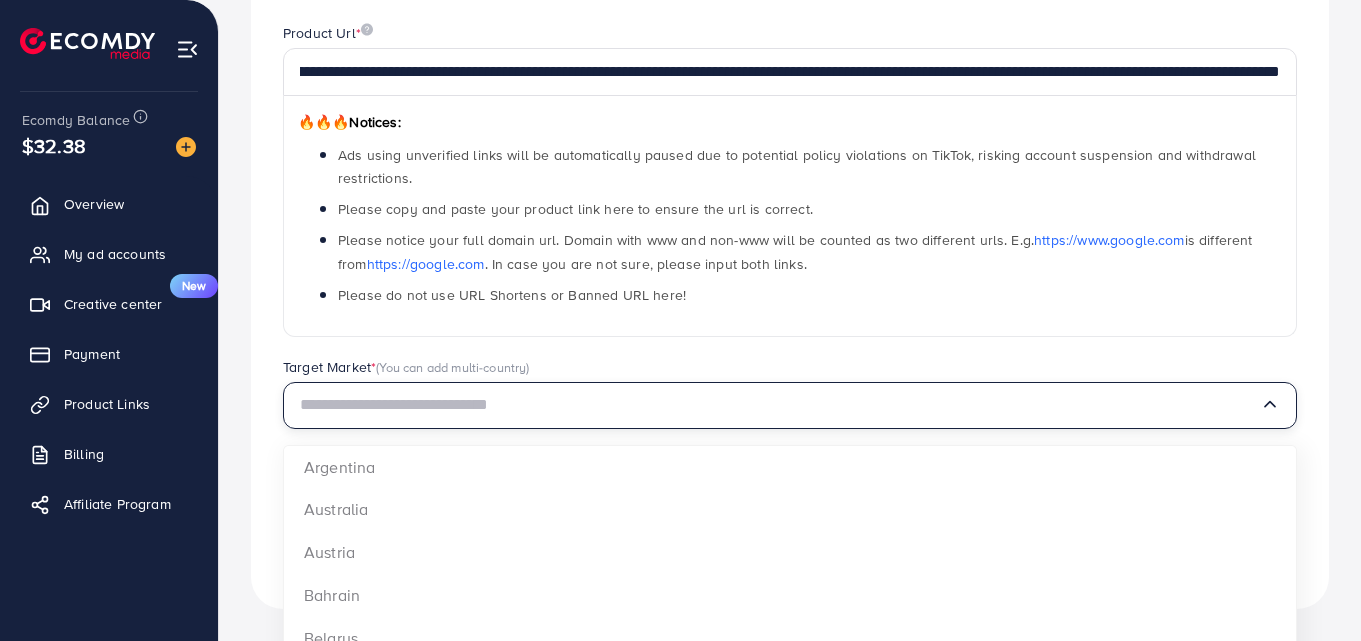 click at bounding box center (780, 405) 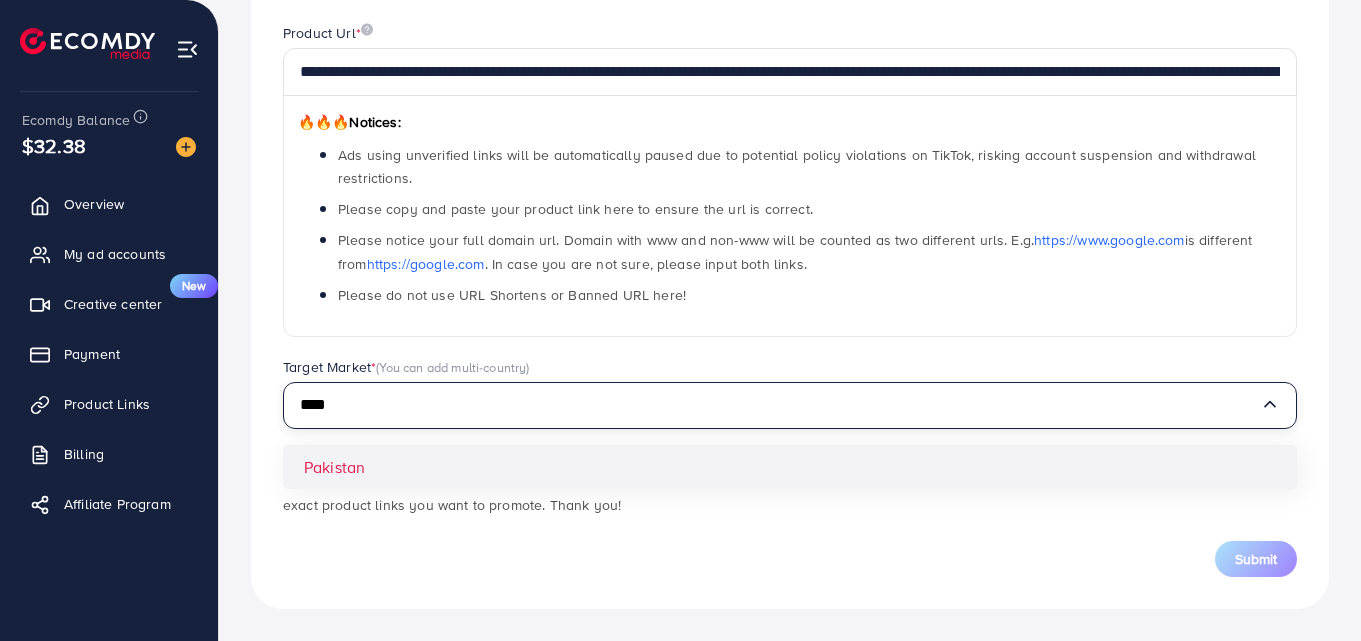 type on "****" 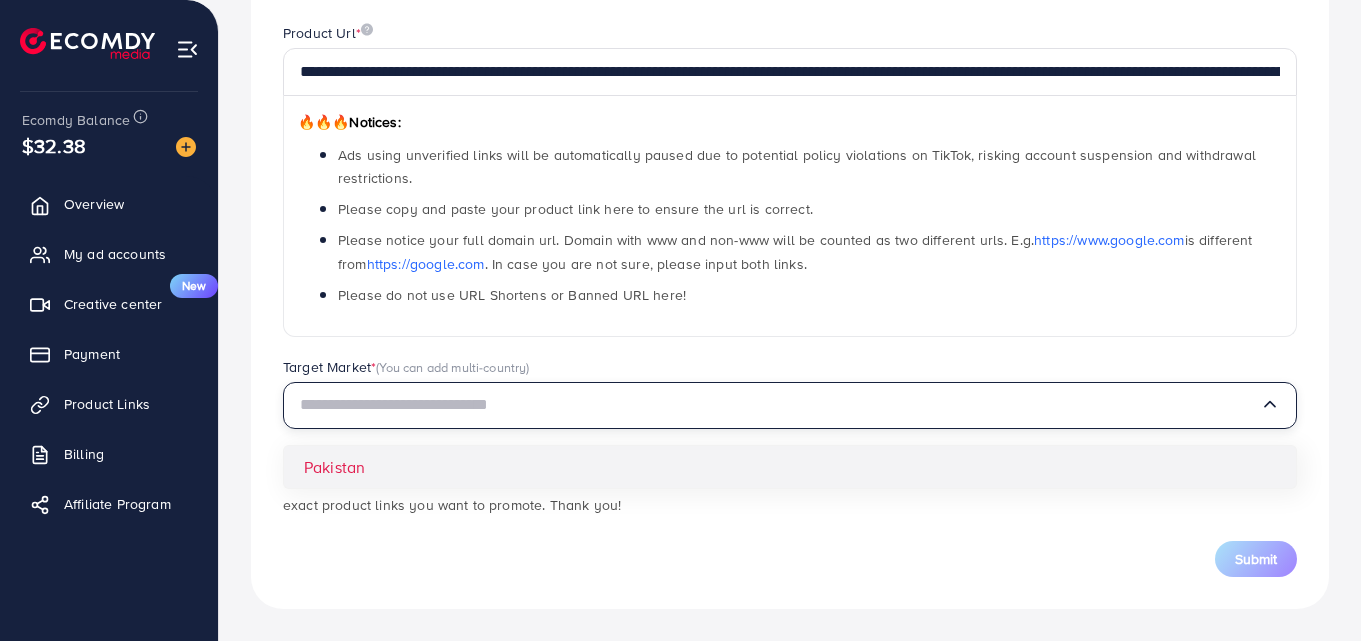 click on "**********" at bounding box center (790, 275) 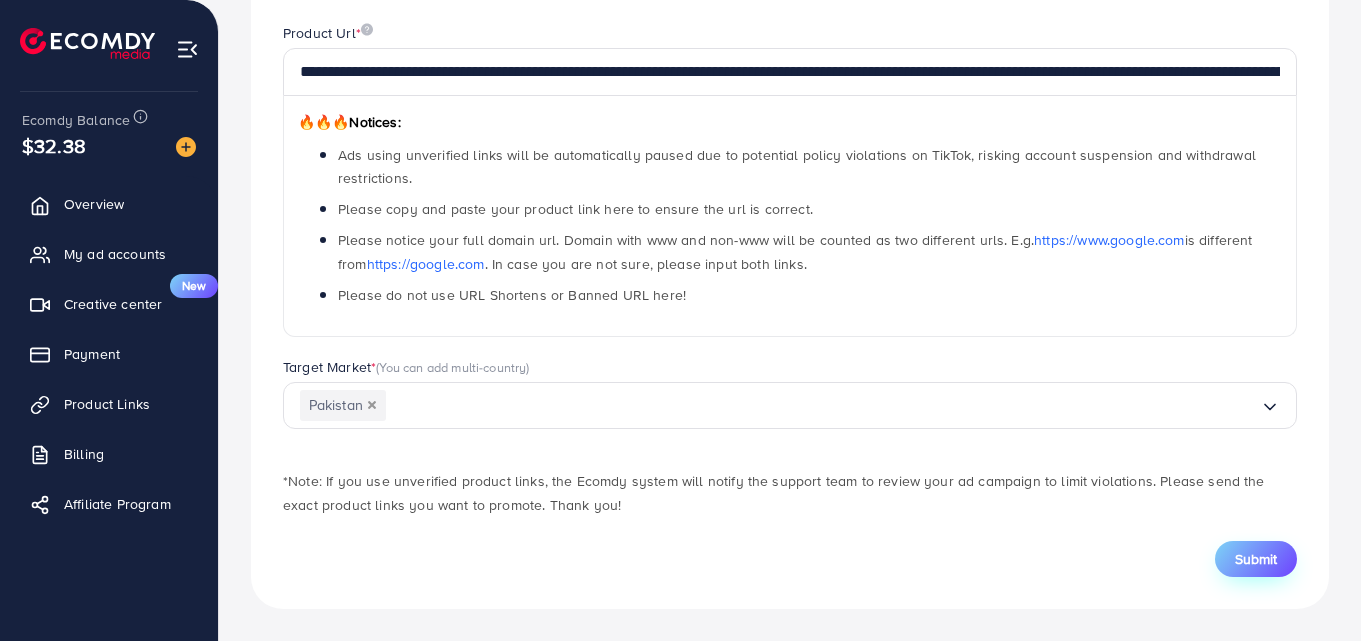 click on "Submit" at bounding box center [1256, 559] 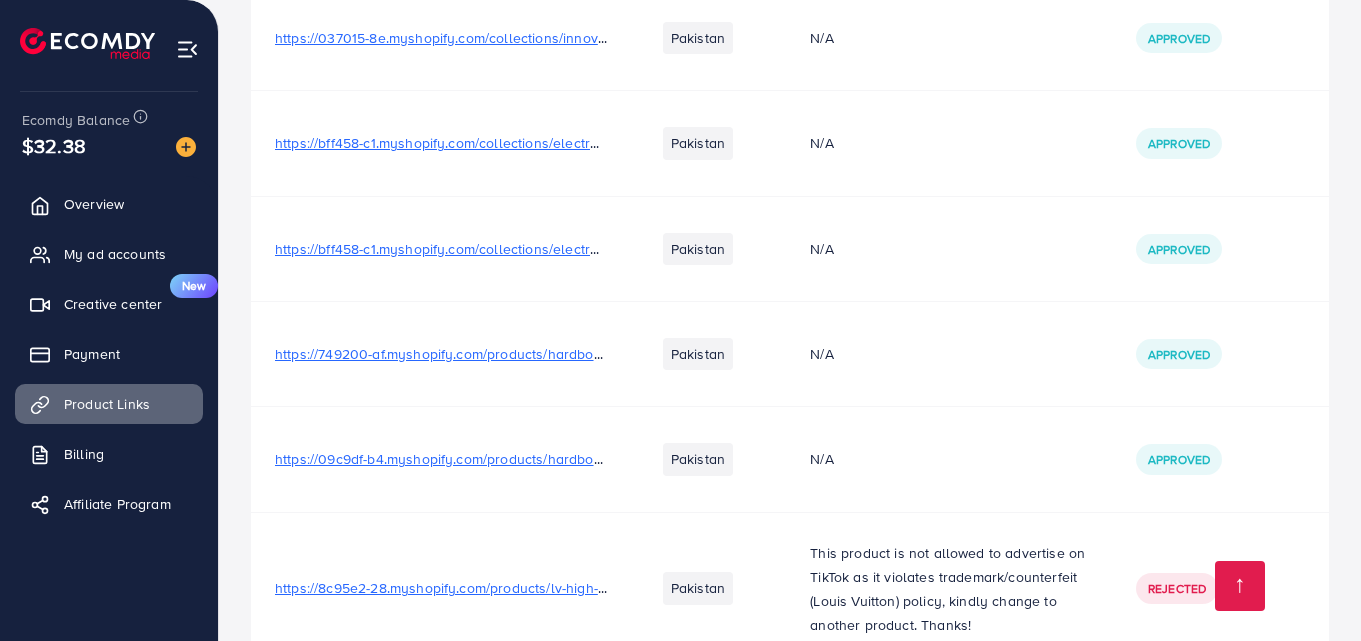 scroll, scrollTop: 1100, scrollLeft: 0, axis: vertical 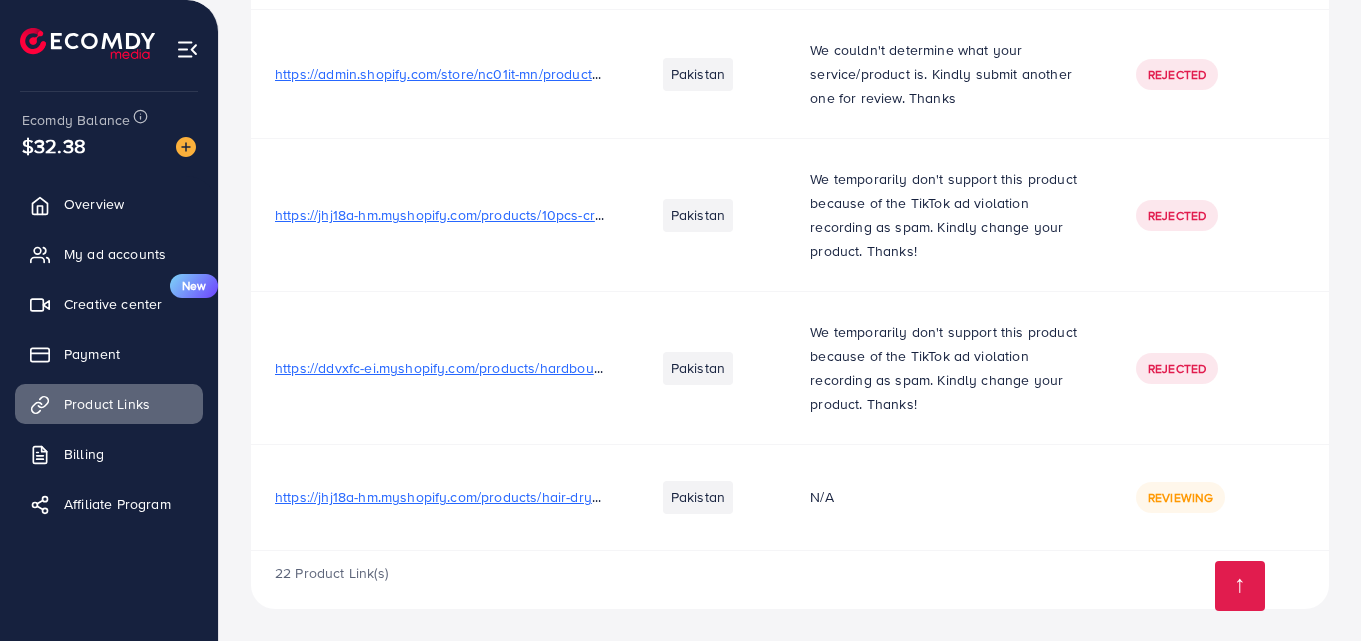 click on "https://jhj18a-hm.myshopify.com/products/hair-dryer-brush-5-in-1-electric-blow-dryer-hair-comb-curling-wand-detachable-brush-kit-negative-ion-straightener-hair-curler-2?utm_source=copyToPasteBoard&utm_medium=product-links&utm_content=web" at bounding box center [1067, 497] 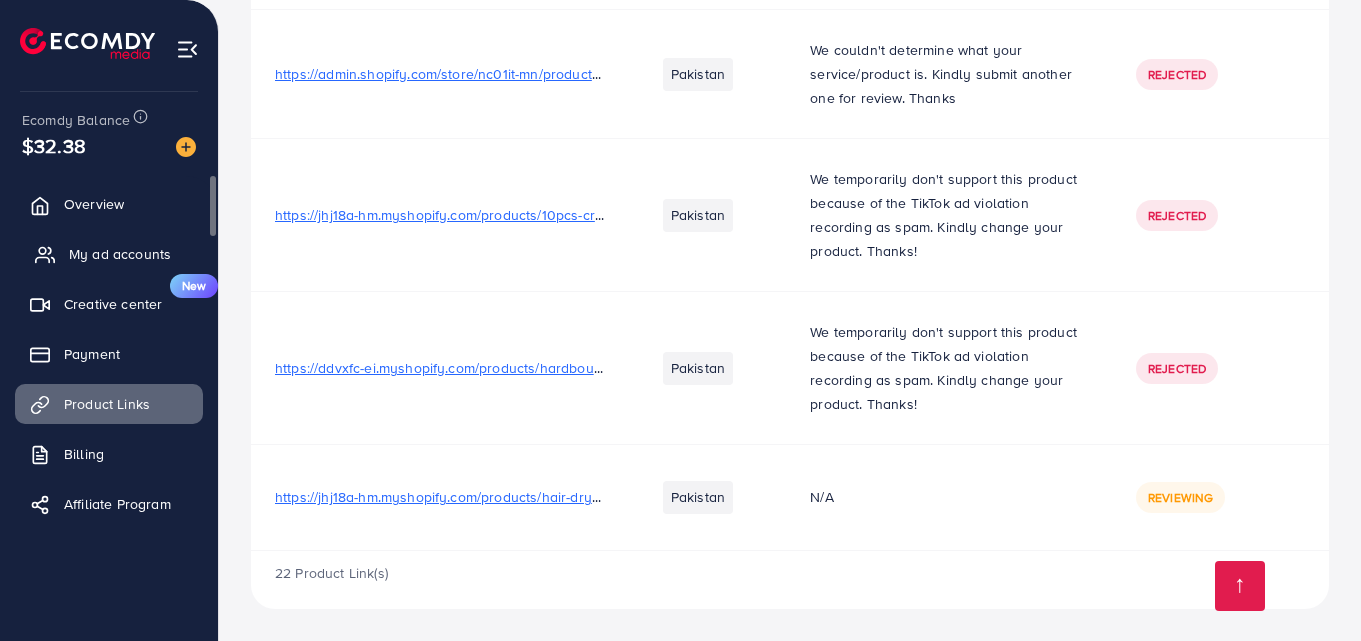click on "My ad accounts" at bounding box center [120, 254] 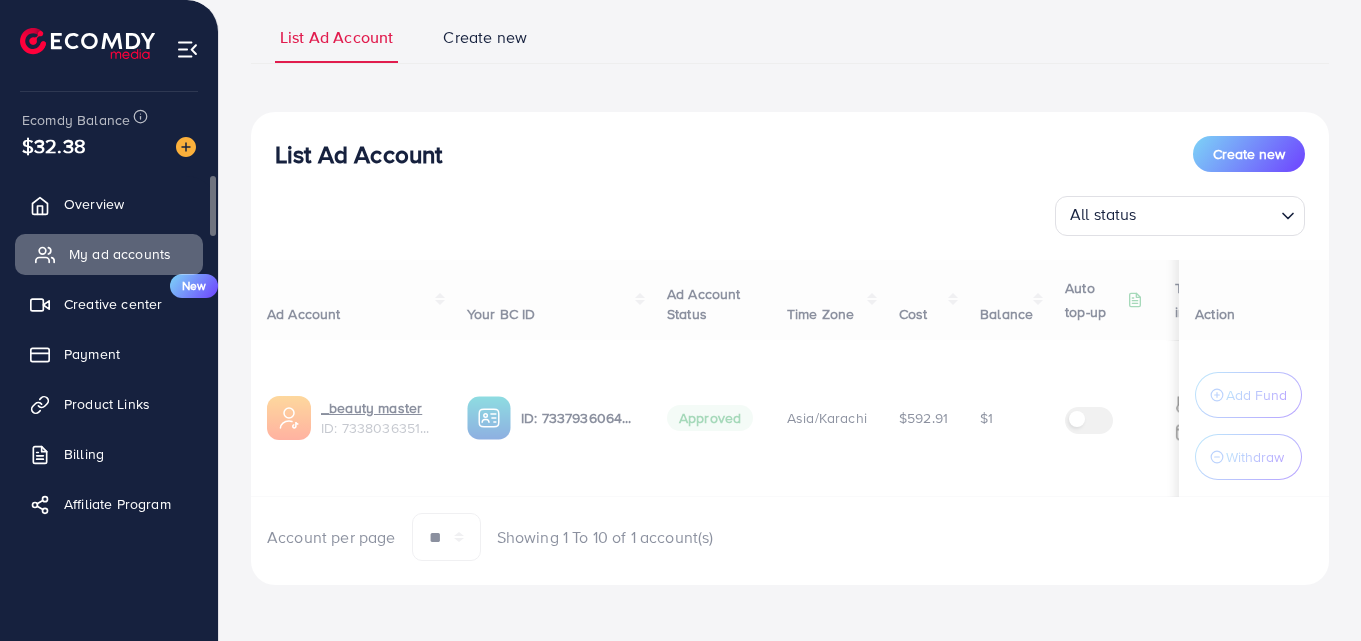 scroll, scrollTop: 0, scrollLeft: 0, axis: both 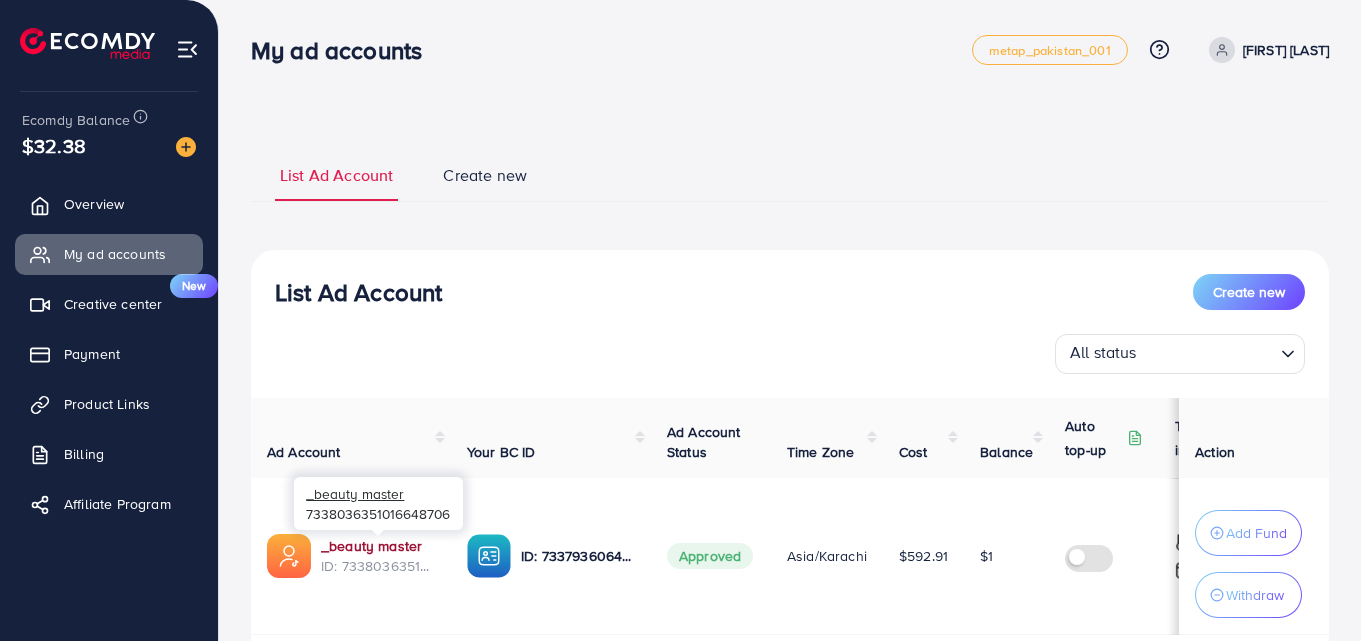 click on "_beauty master" at bounding box center (378, 546) 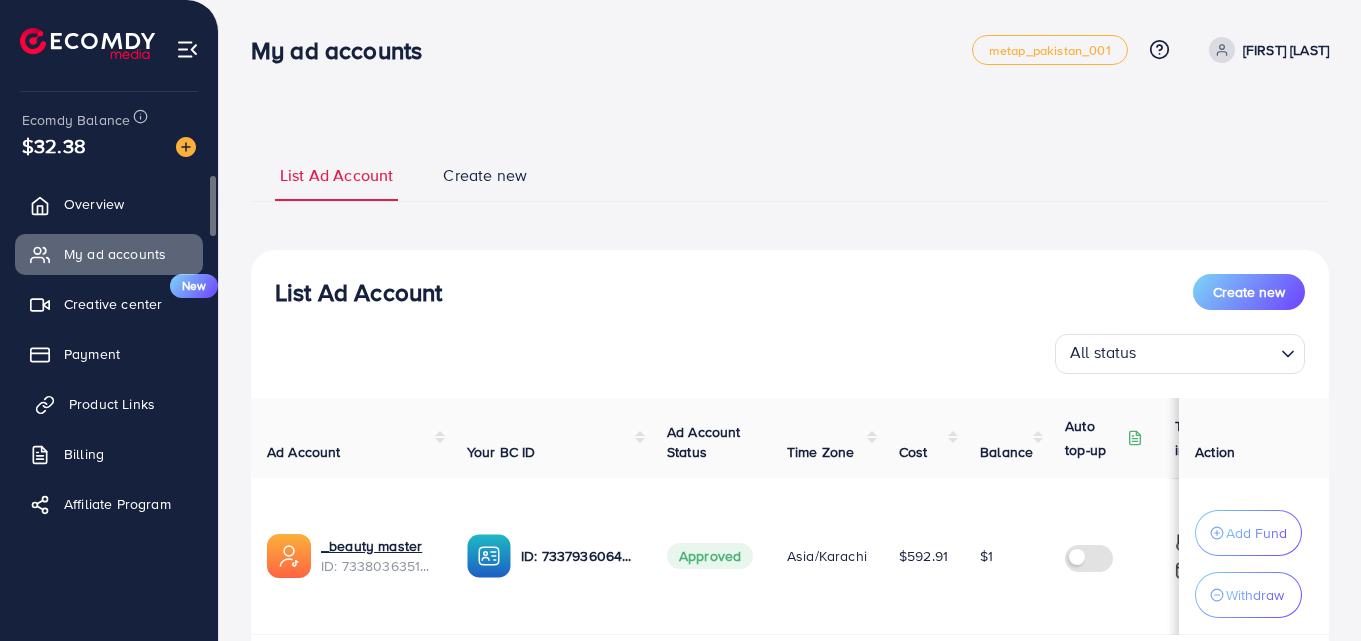 click on "Product Links" at bounding box center (112, 404) 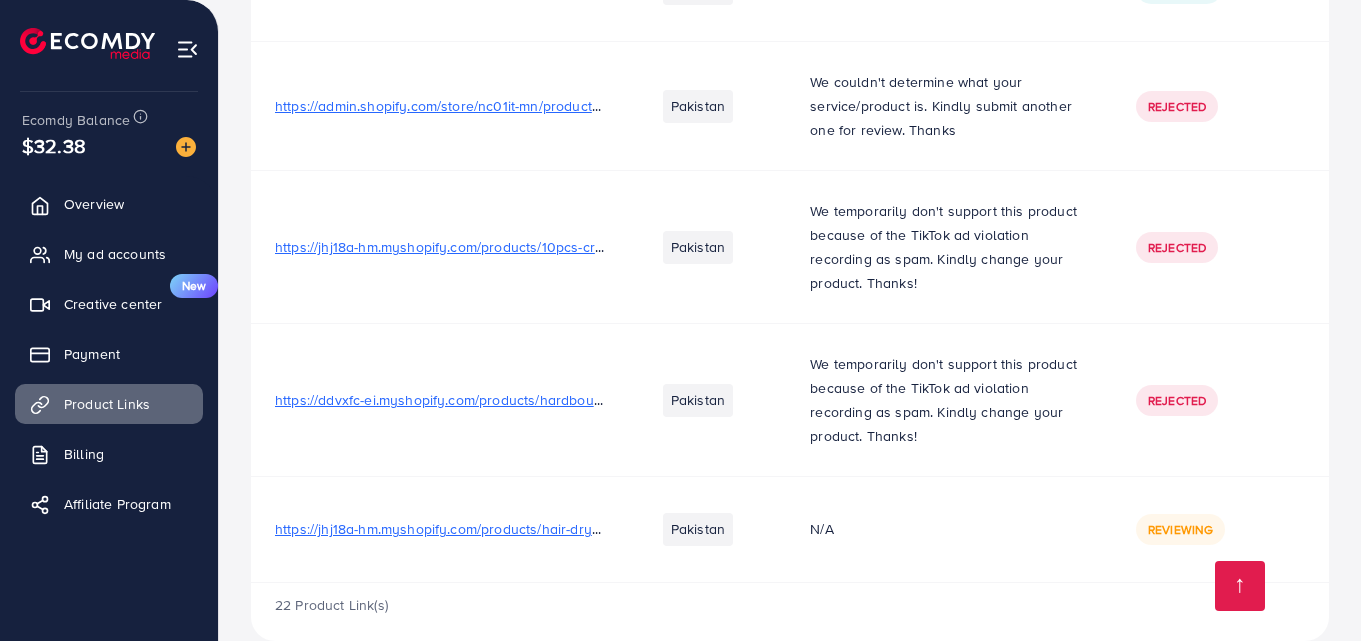 scroll, scrollTop: 2258, scrollLeft: 0, axis: vertical 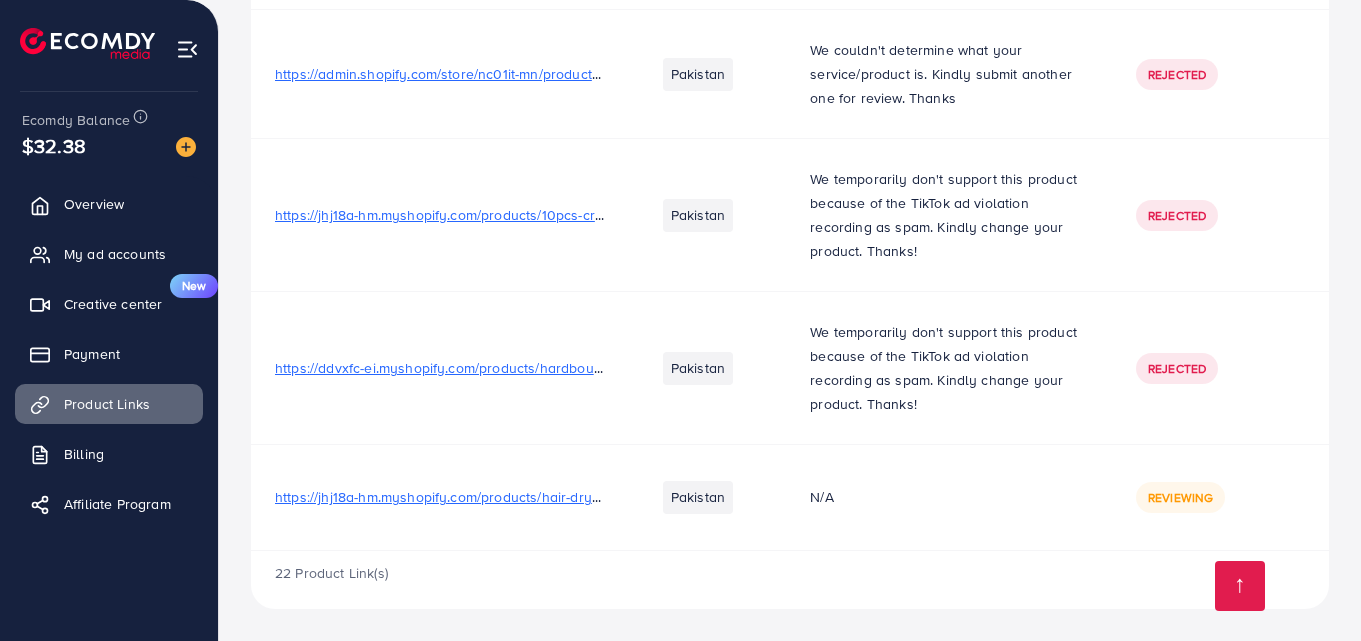 click on "https://jhj18a-hm.myshopify.com/products/hair-dryer-brush-5-in-1-electric-blow-dryer-hair-comb-curling-wand-detachable-brush-kit-negative-ion-straightener-hair-curler-2?utm_source=copyToPasteBoard&utm_medium=product-links&utm_content=web" at bounding box center (1067, 497) 